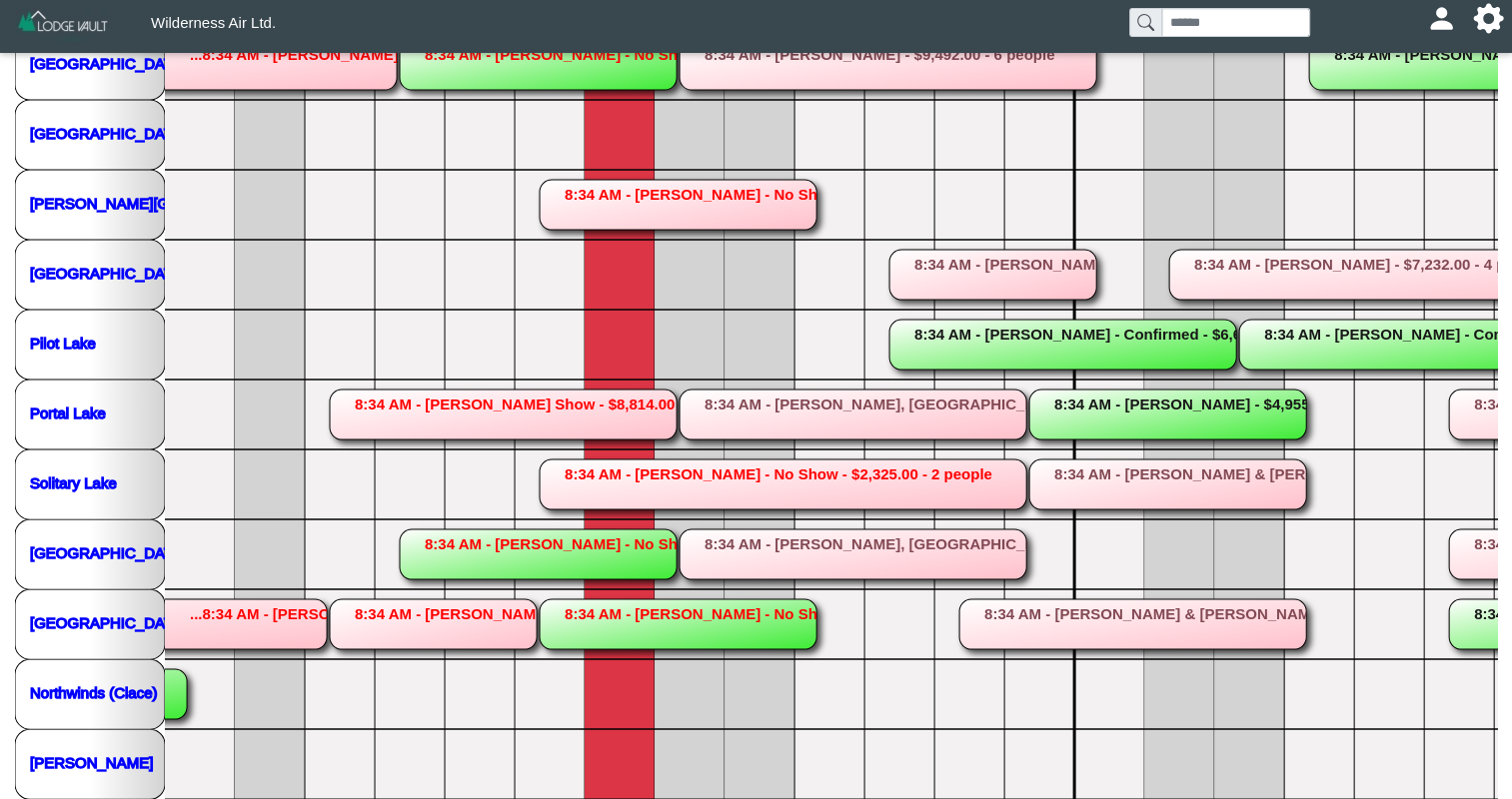scroll, scrollTop: 446, scrollLeft: 0, axis: vertical 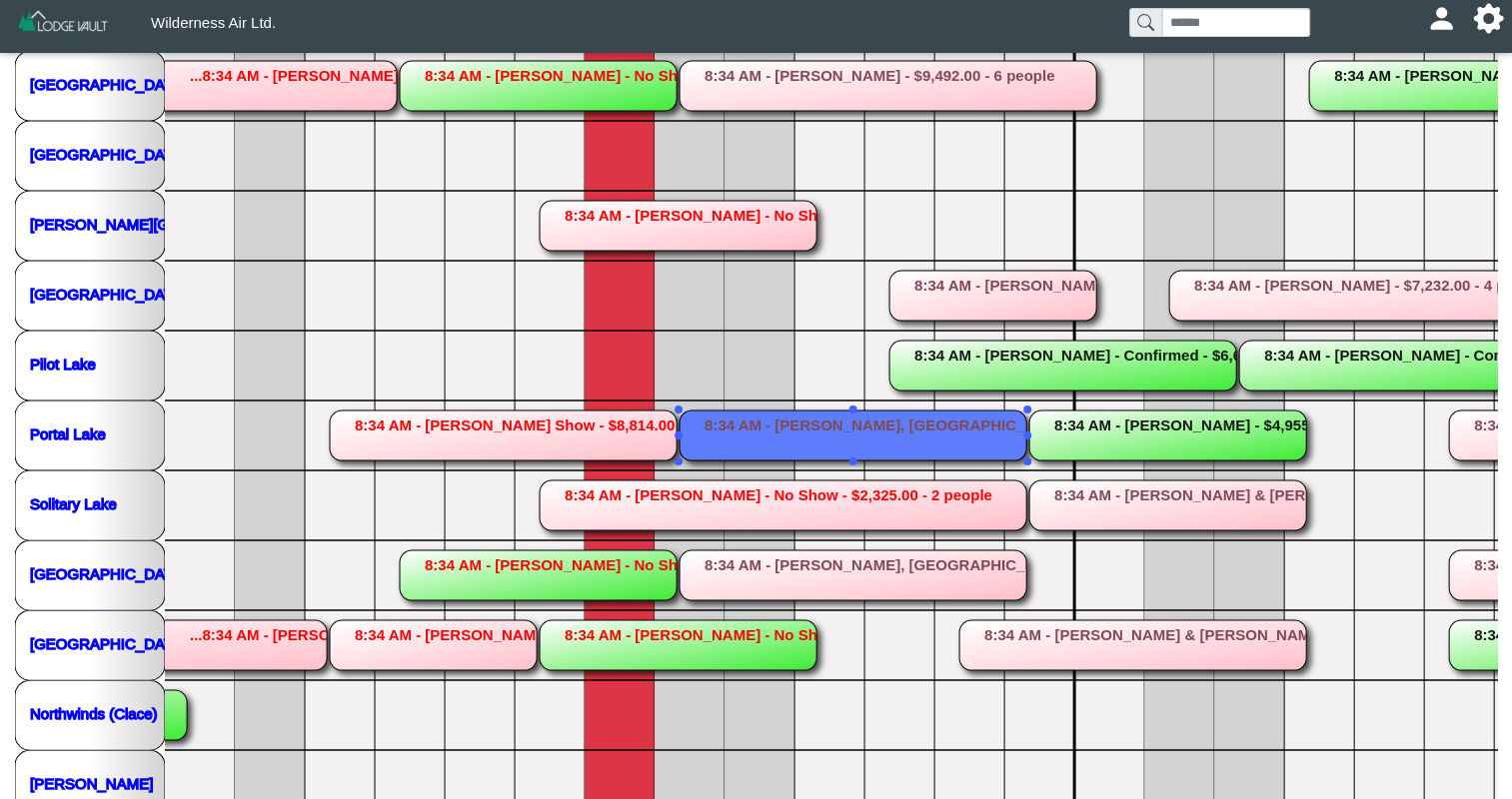 click 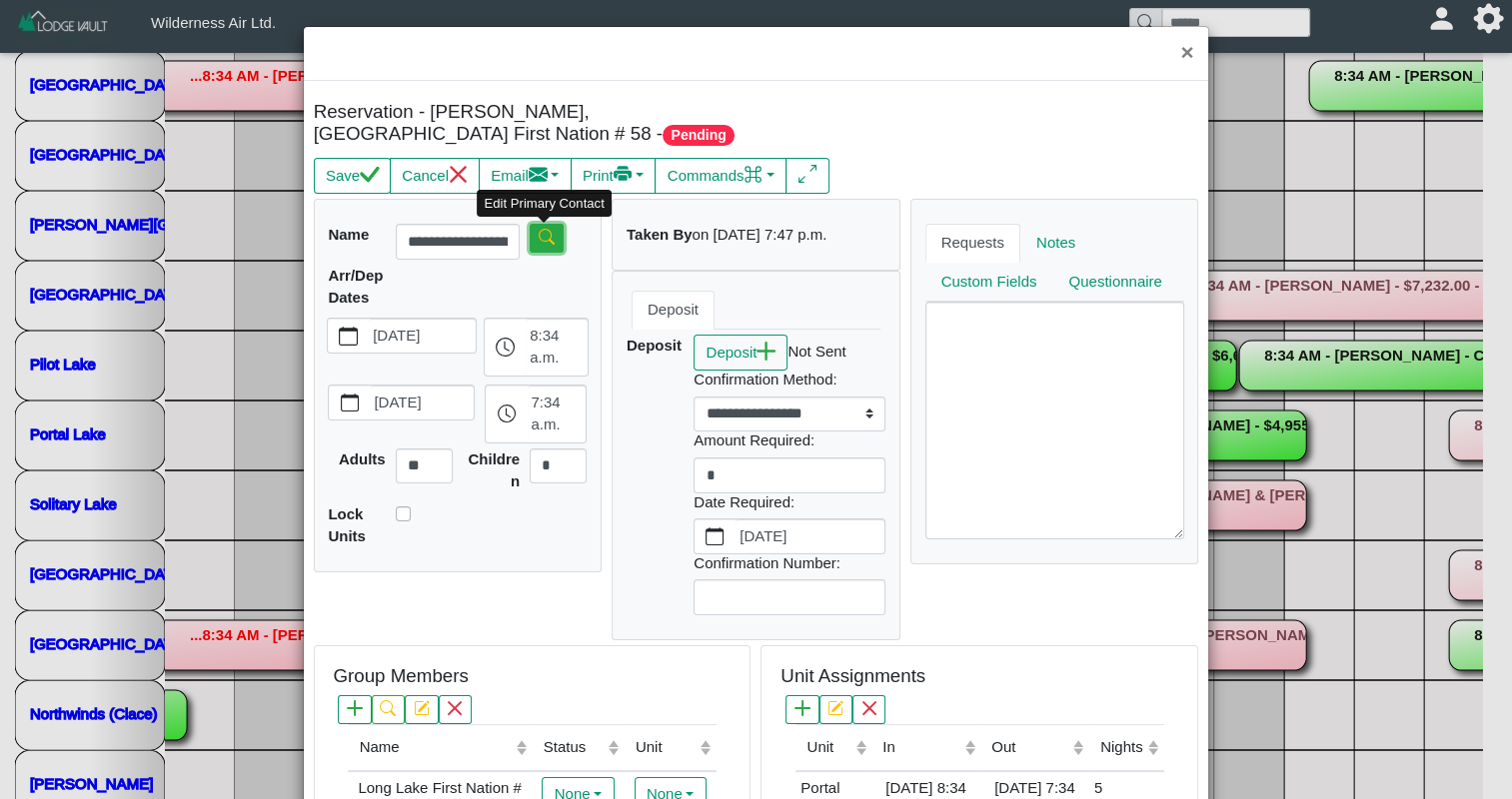 click on "**********" at bounding box center [756, 369] 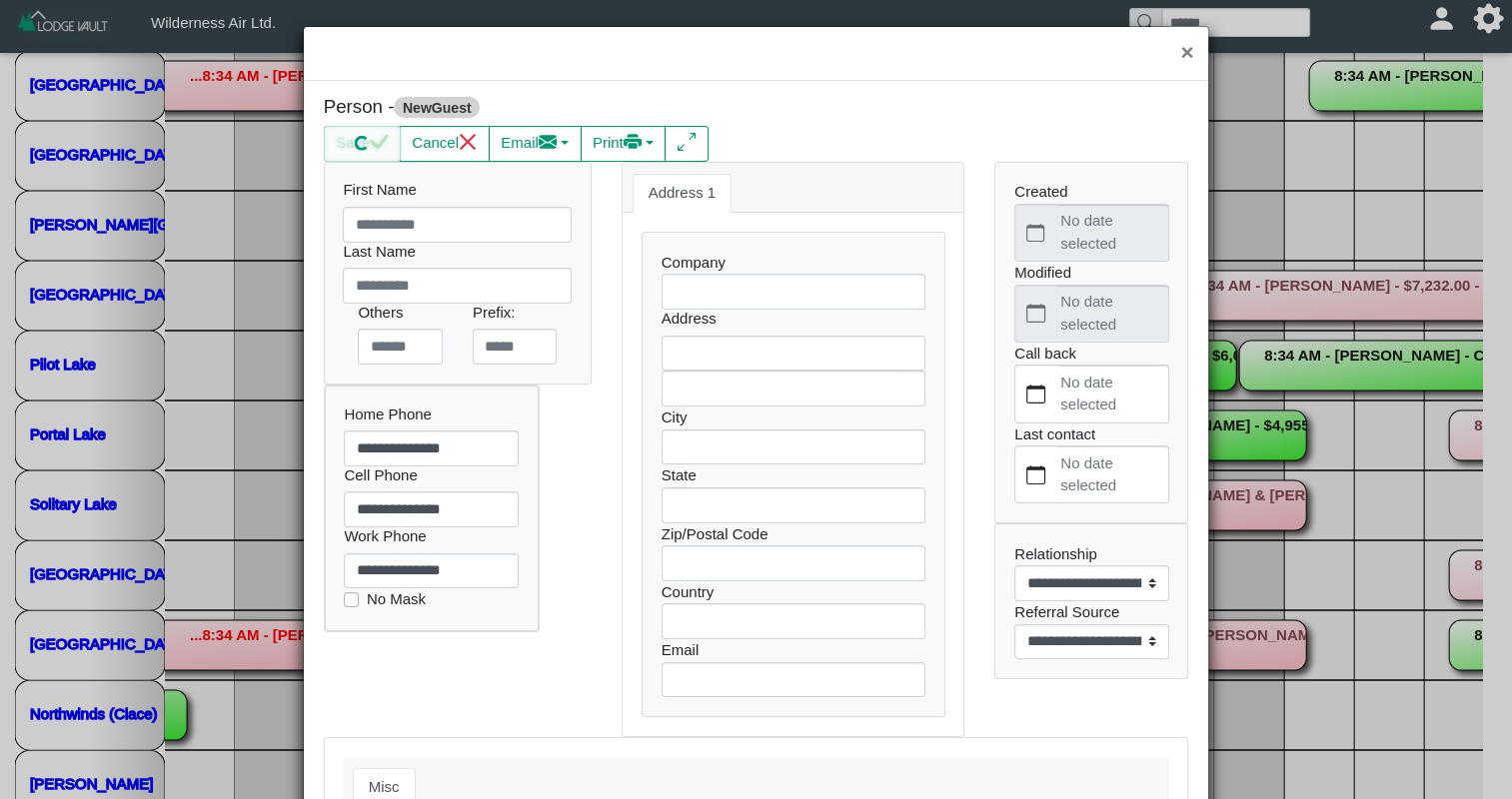 type on "**********" 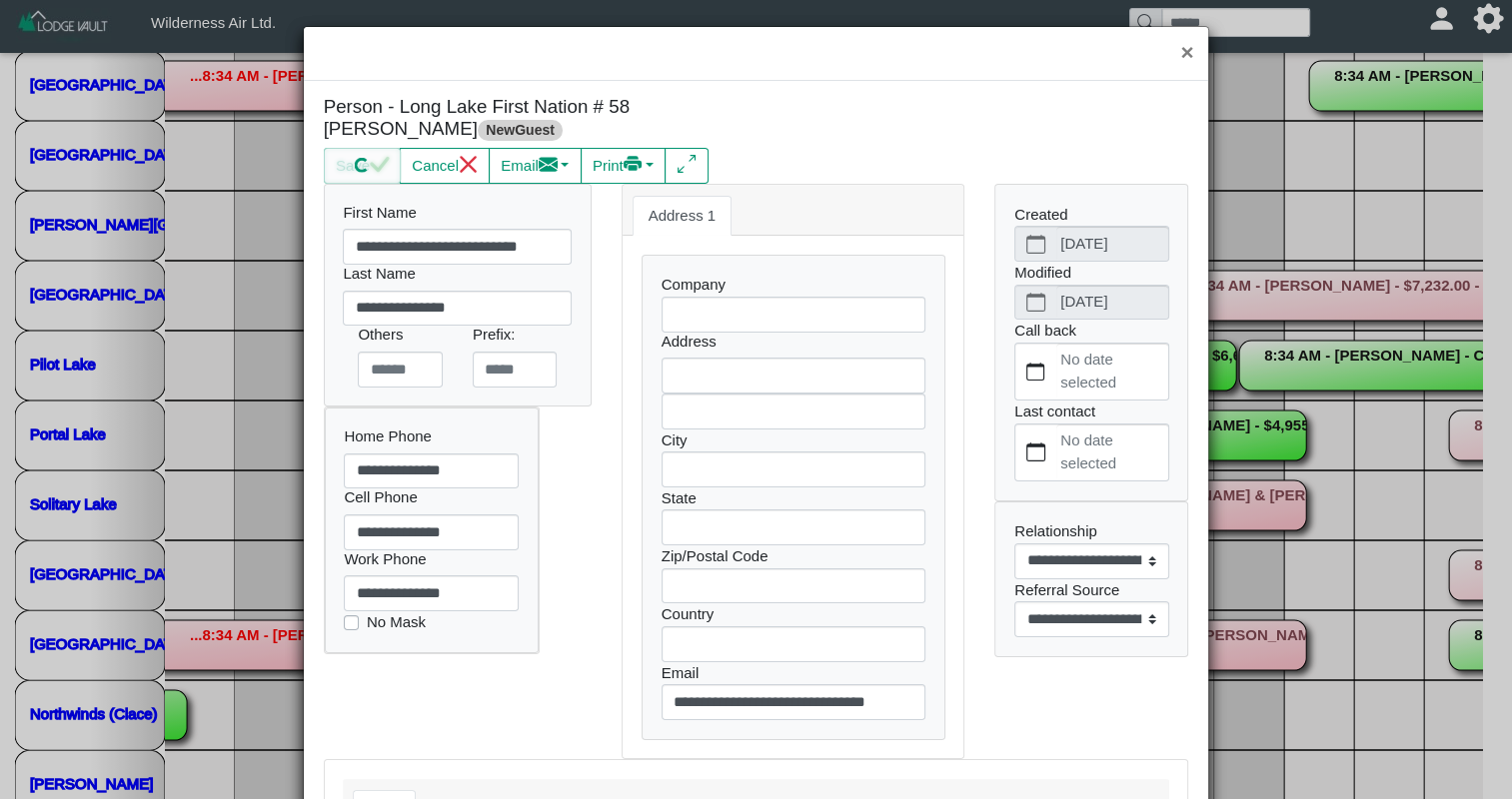 scroll, scrollTop: 0, scrollLeft: 0, axis: both 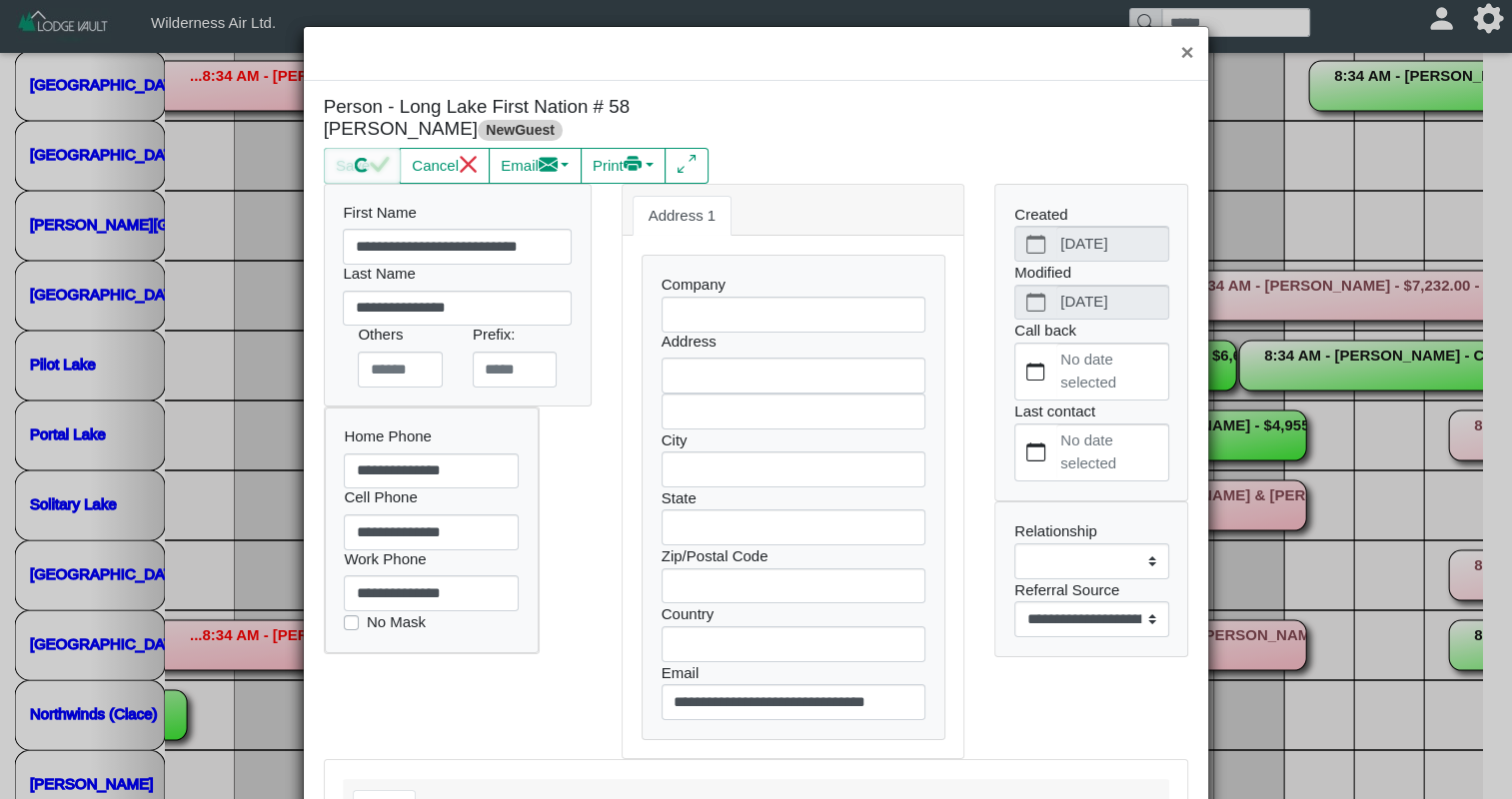 select 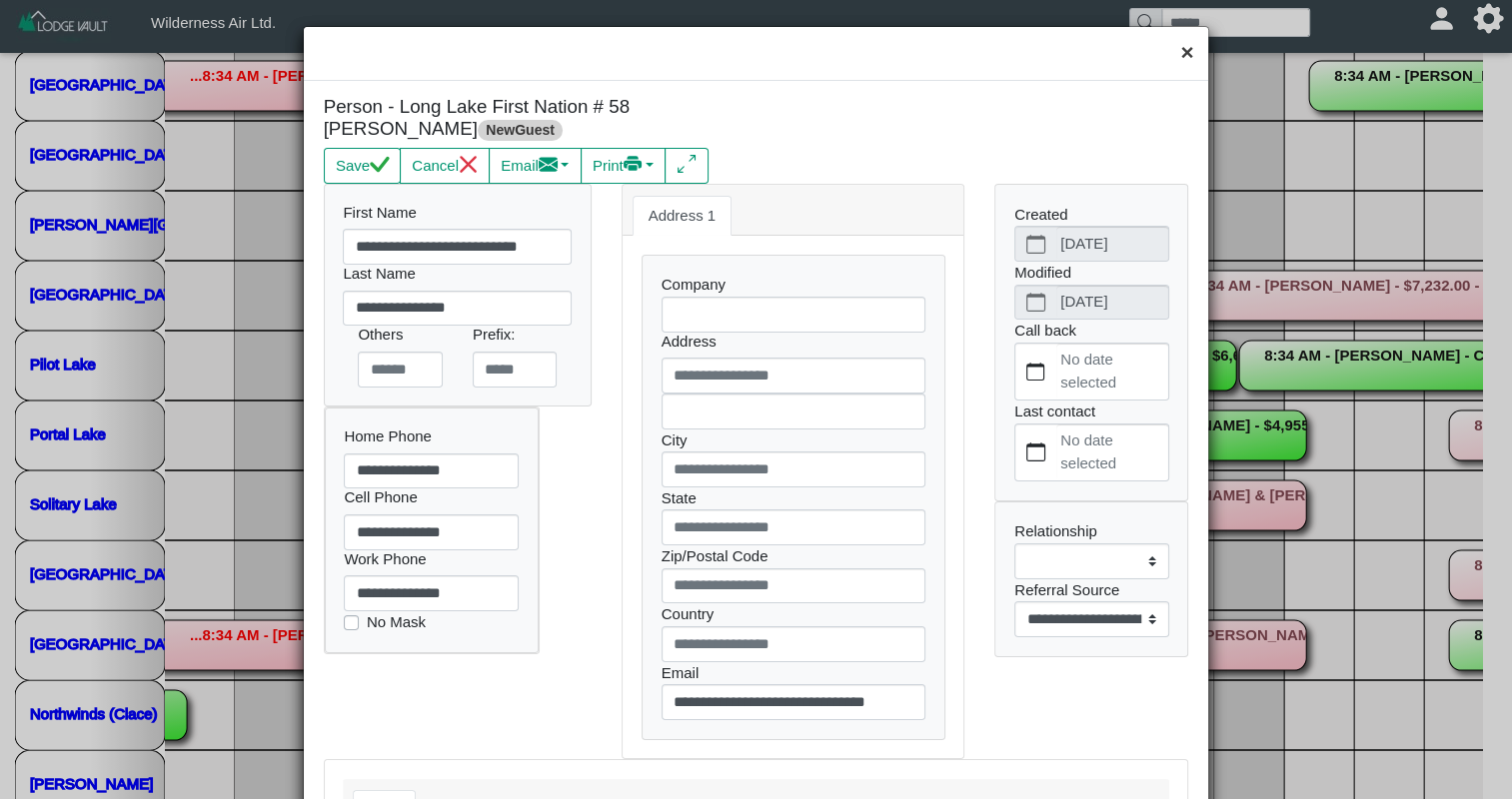 click on "×" at bounding box center (1186, 53) 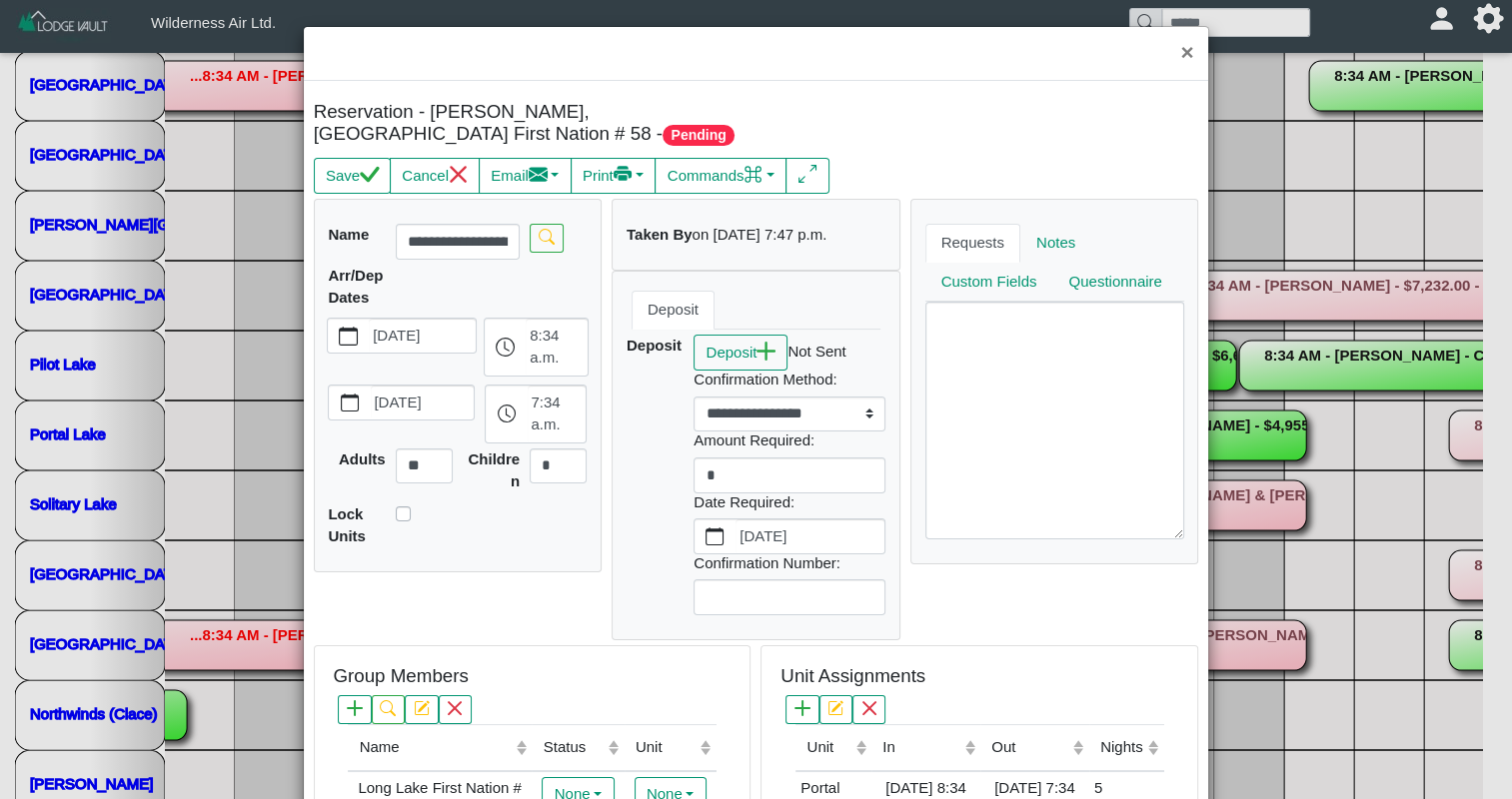 scroll, scrollTop: 26, scrollLeft: 0, axis: vertical 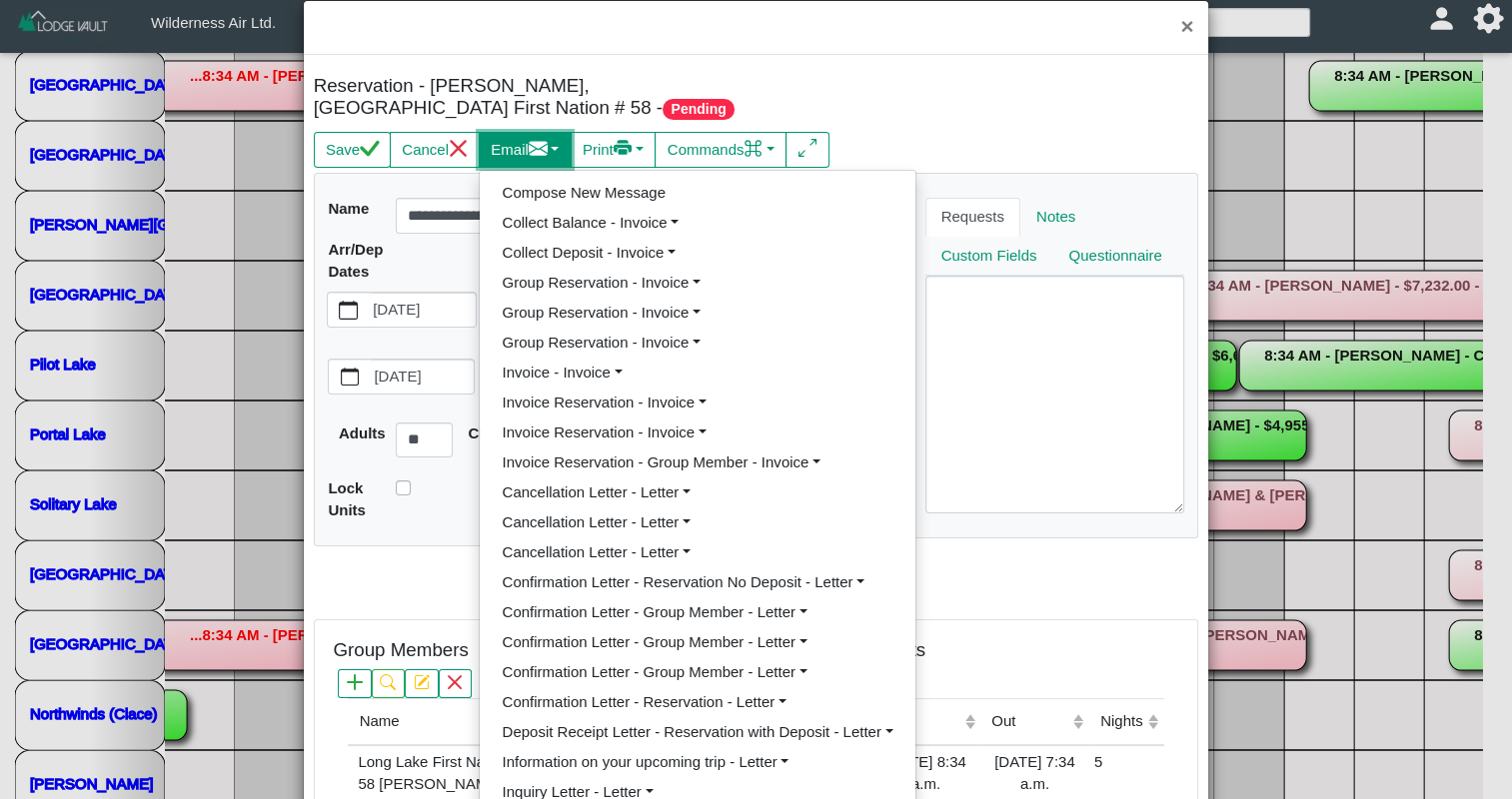 click 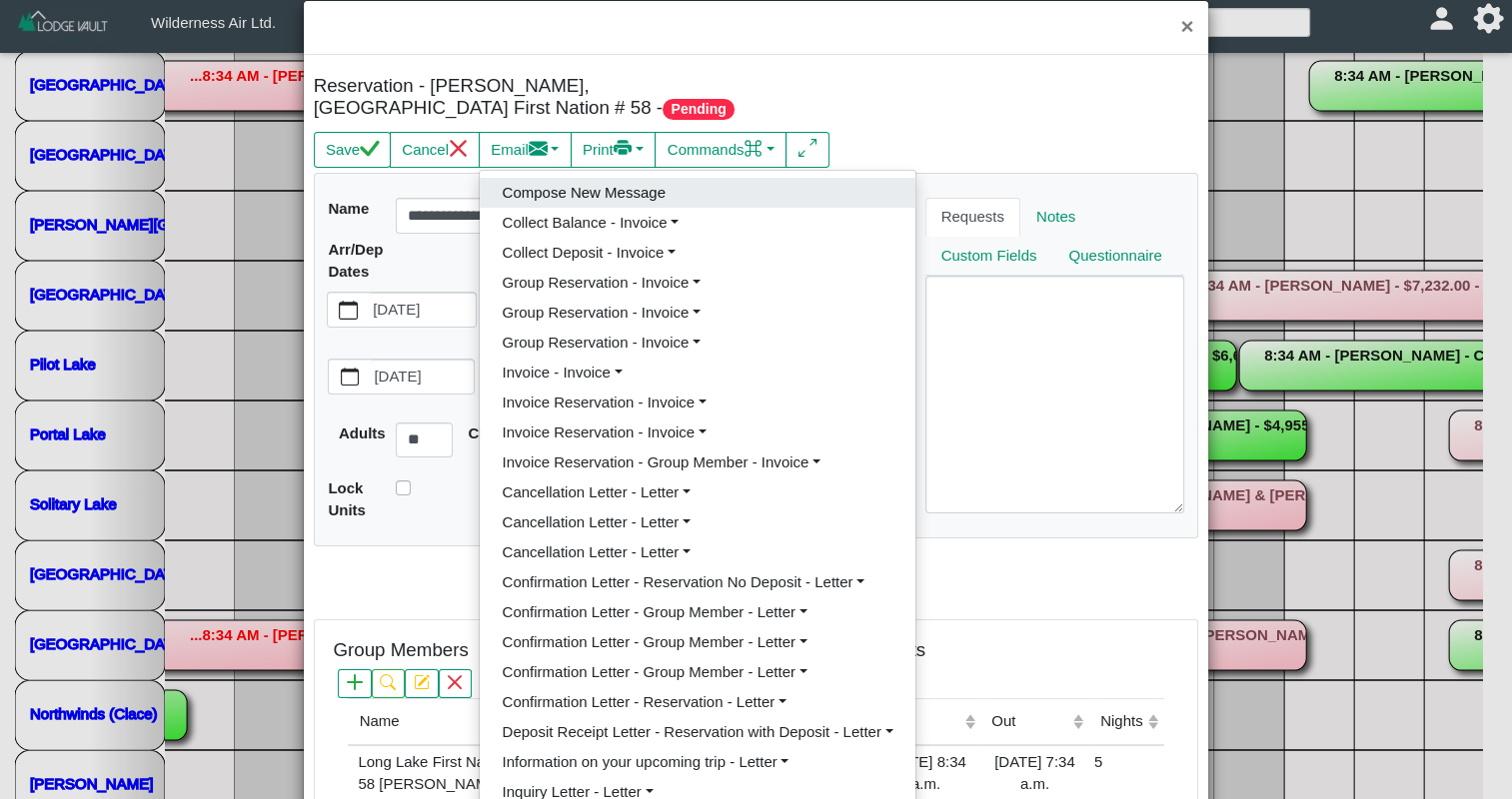 click on "Compose New Message" at bounding box center (698, 193) 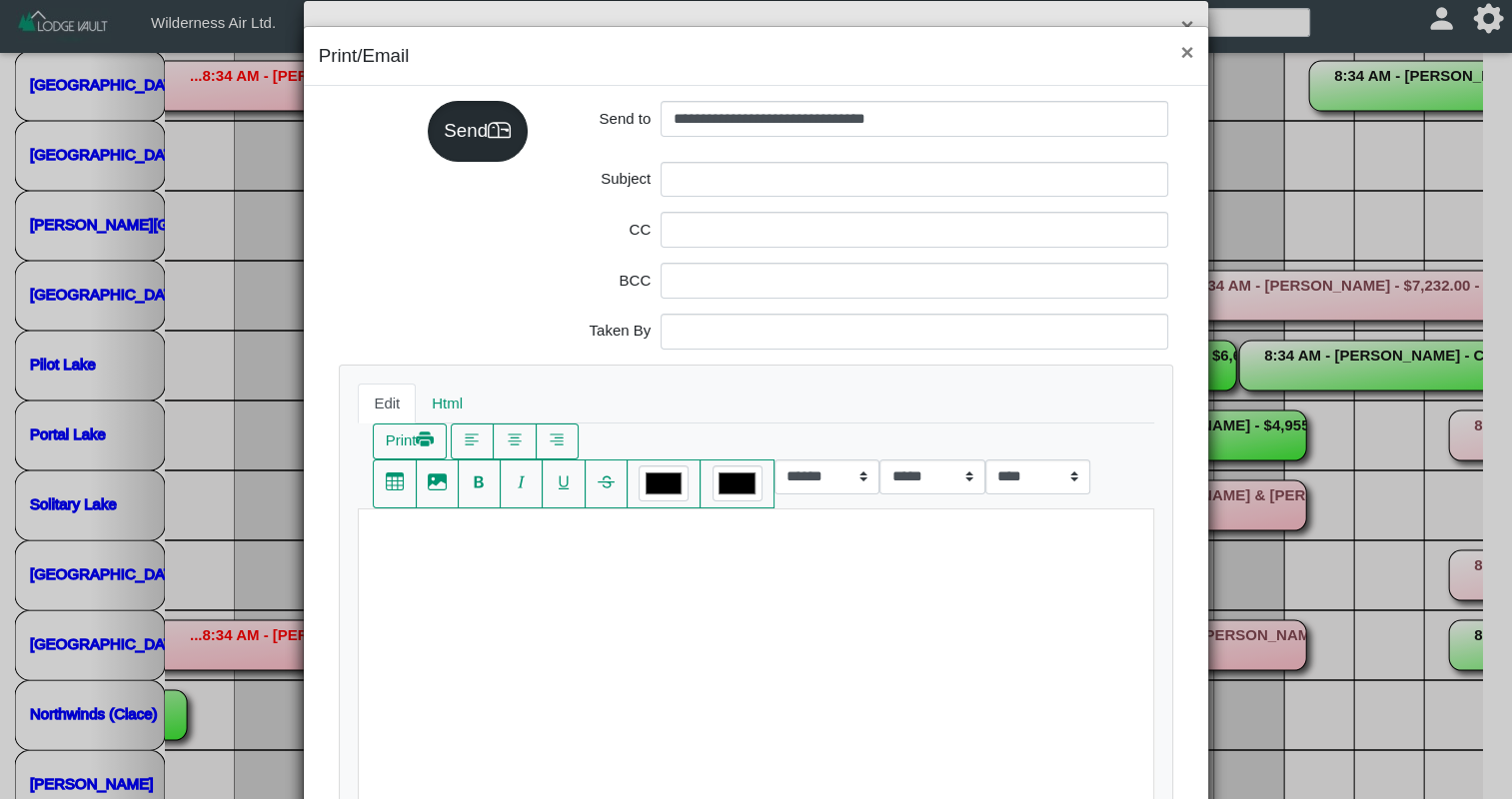 scroll, scrollTop: 0, scrollLeft: 0, axis: both 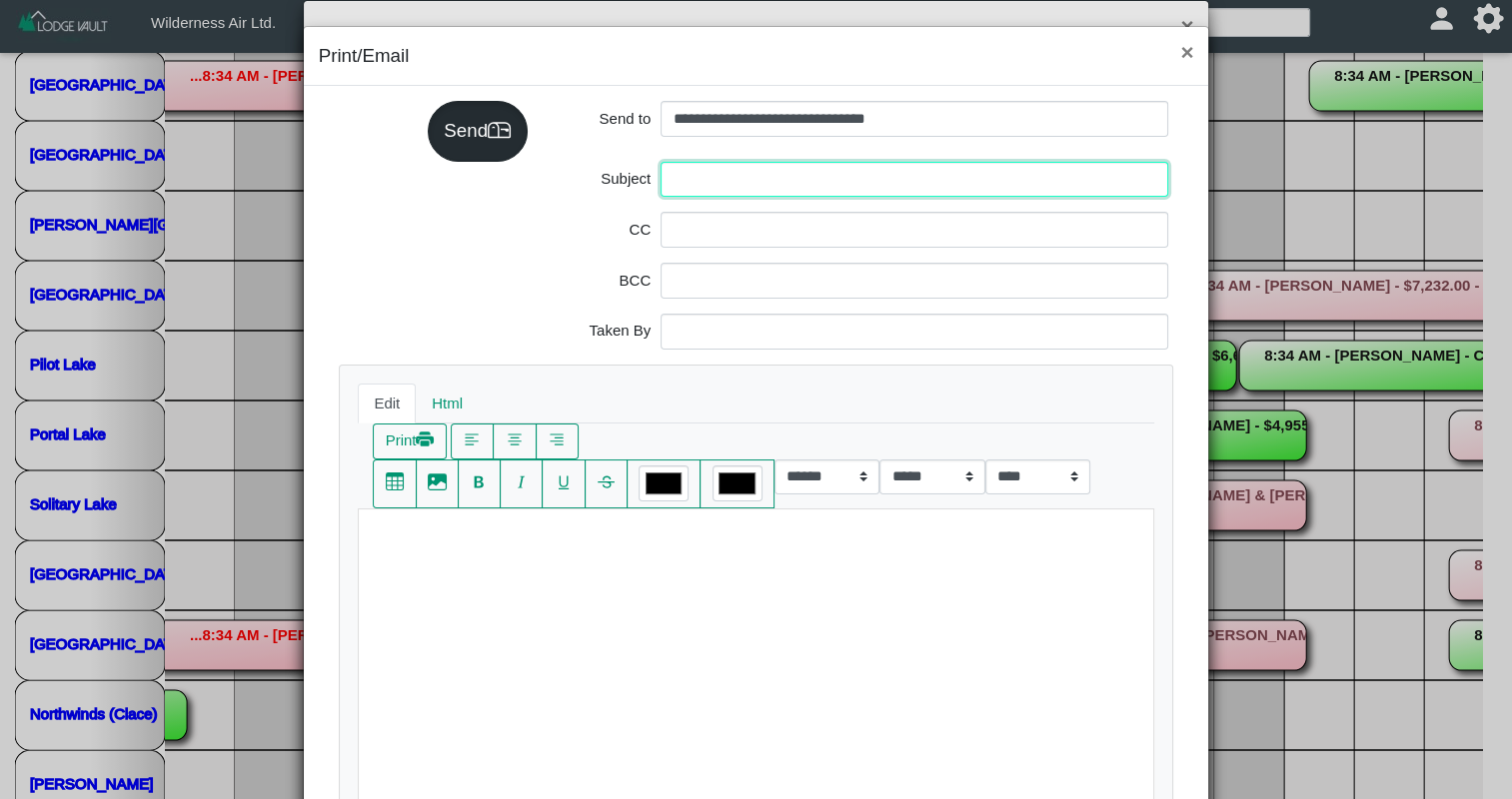 click on "Subject" at bounding box center [914, 180] 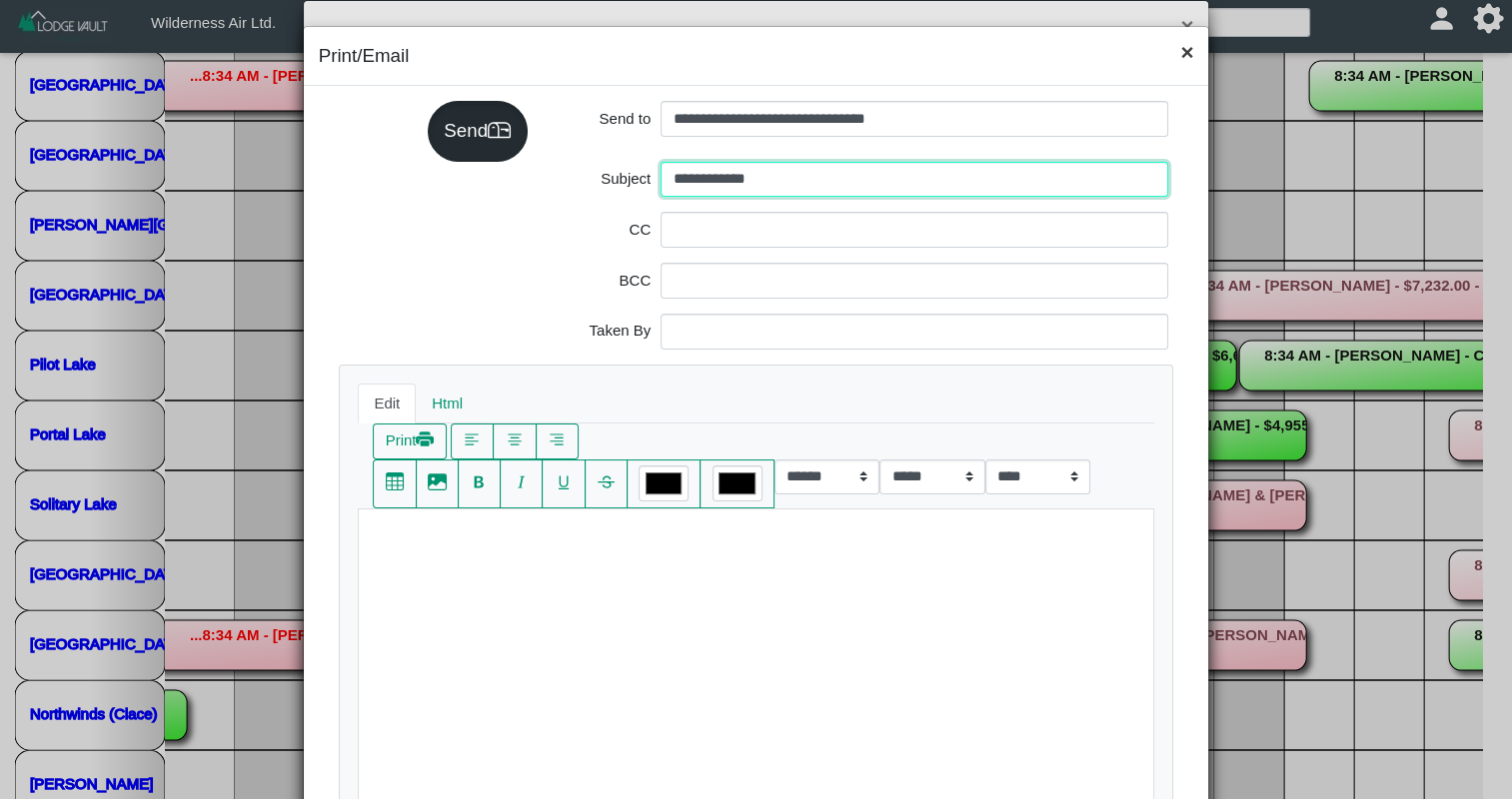 type on "**********" 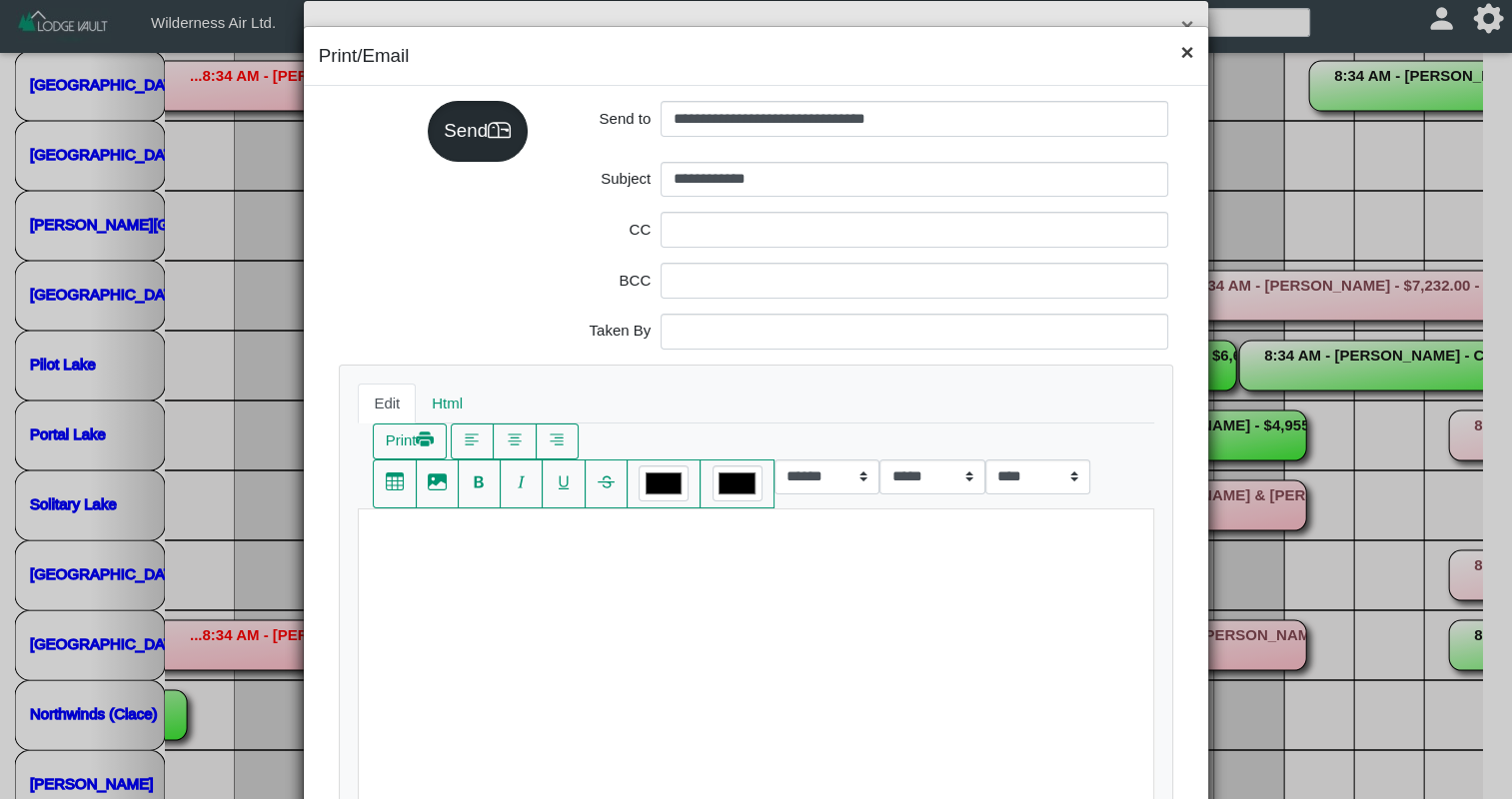 click on "×" at bounding box center (1186, 53) 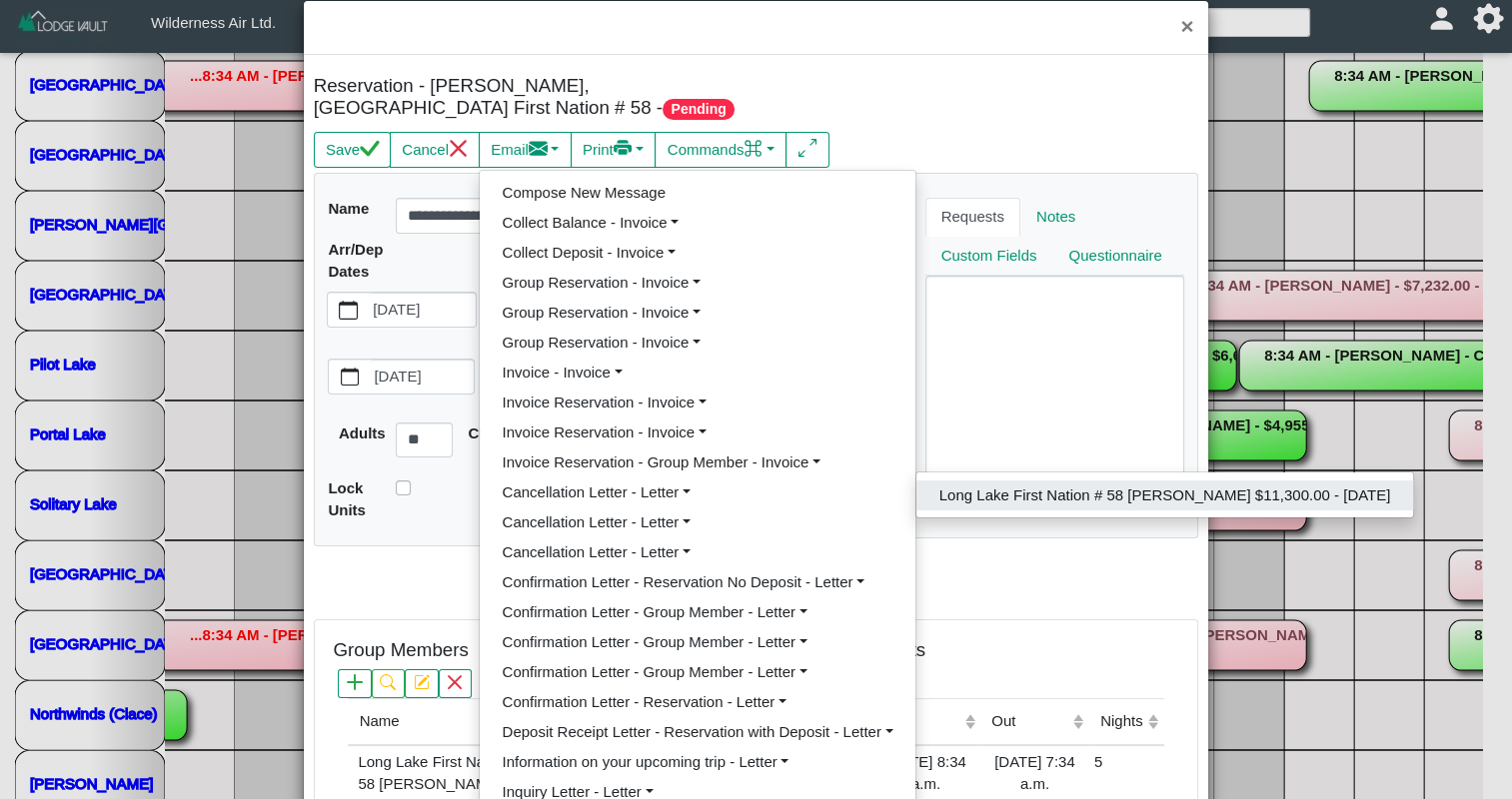 click on "Long Lake First Nation # 58 [PERSON_NAME] $11,300.00 - [DATE]" at bounding box center (1164, 495) 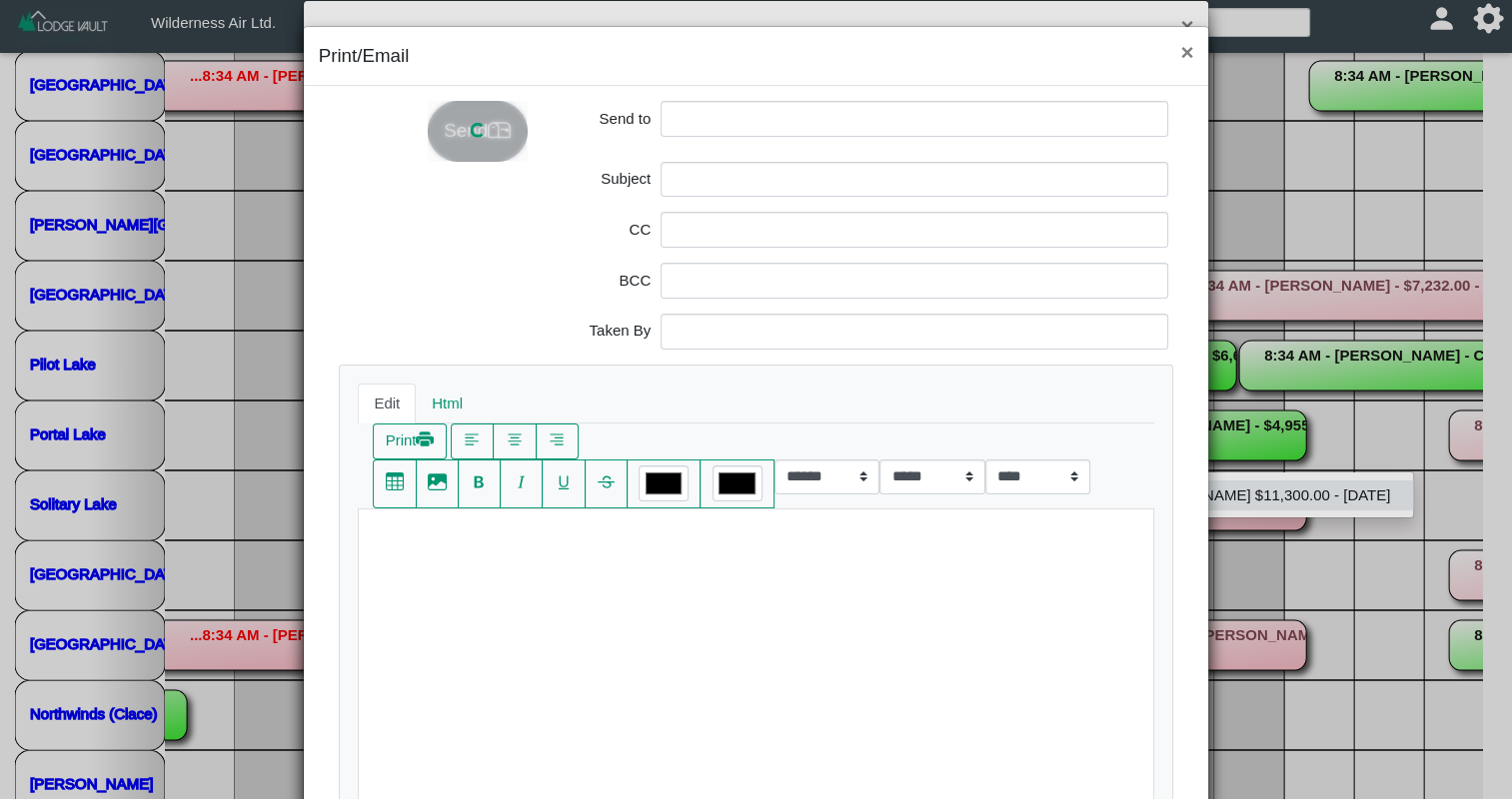 scroll, scrollTop: 0, scrollLeft: 0, axis: both 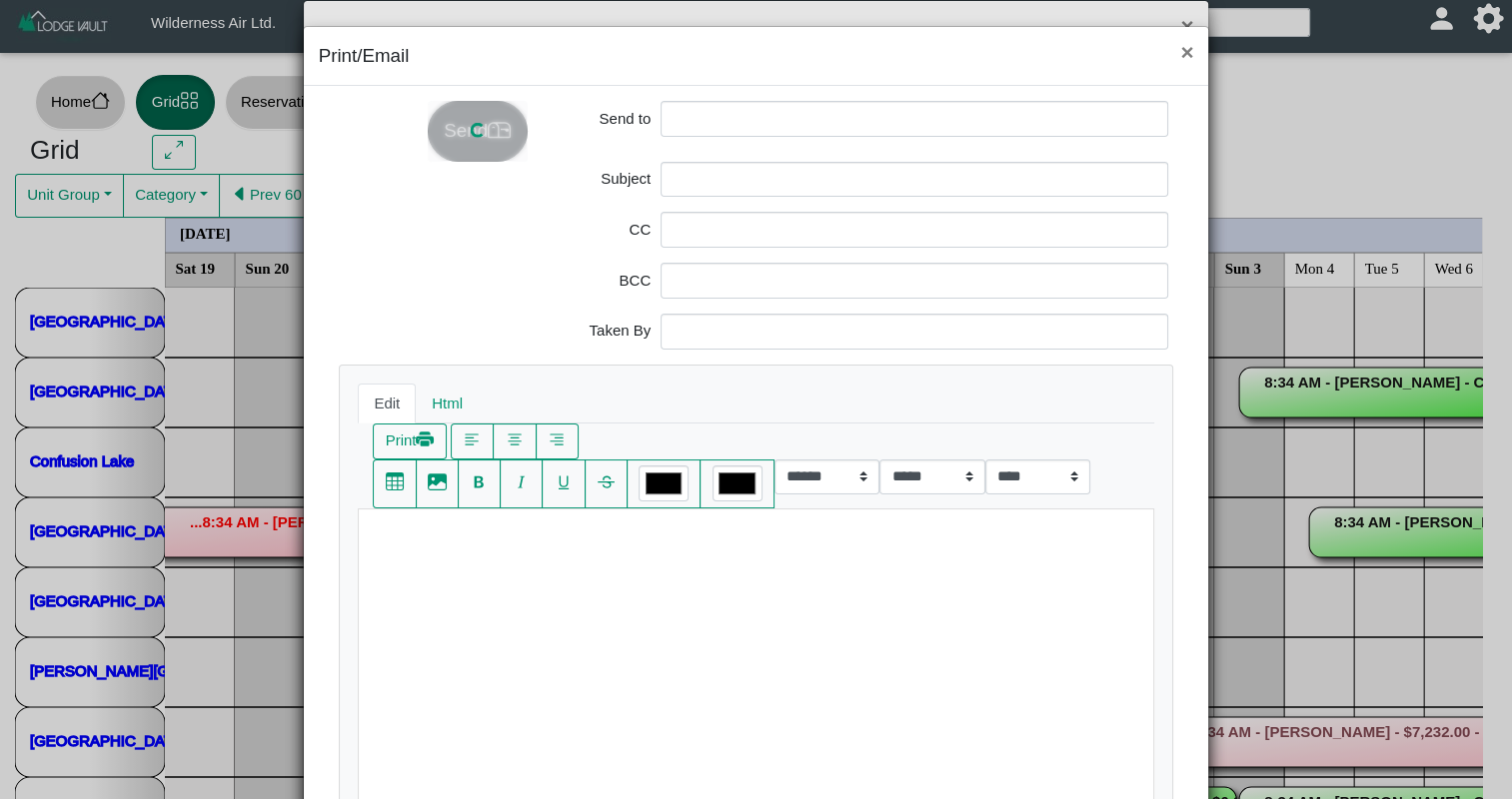 type on "**********" 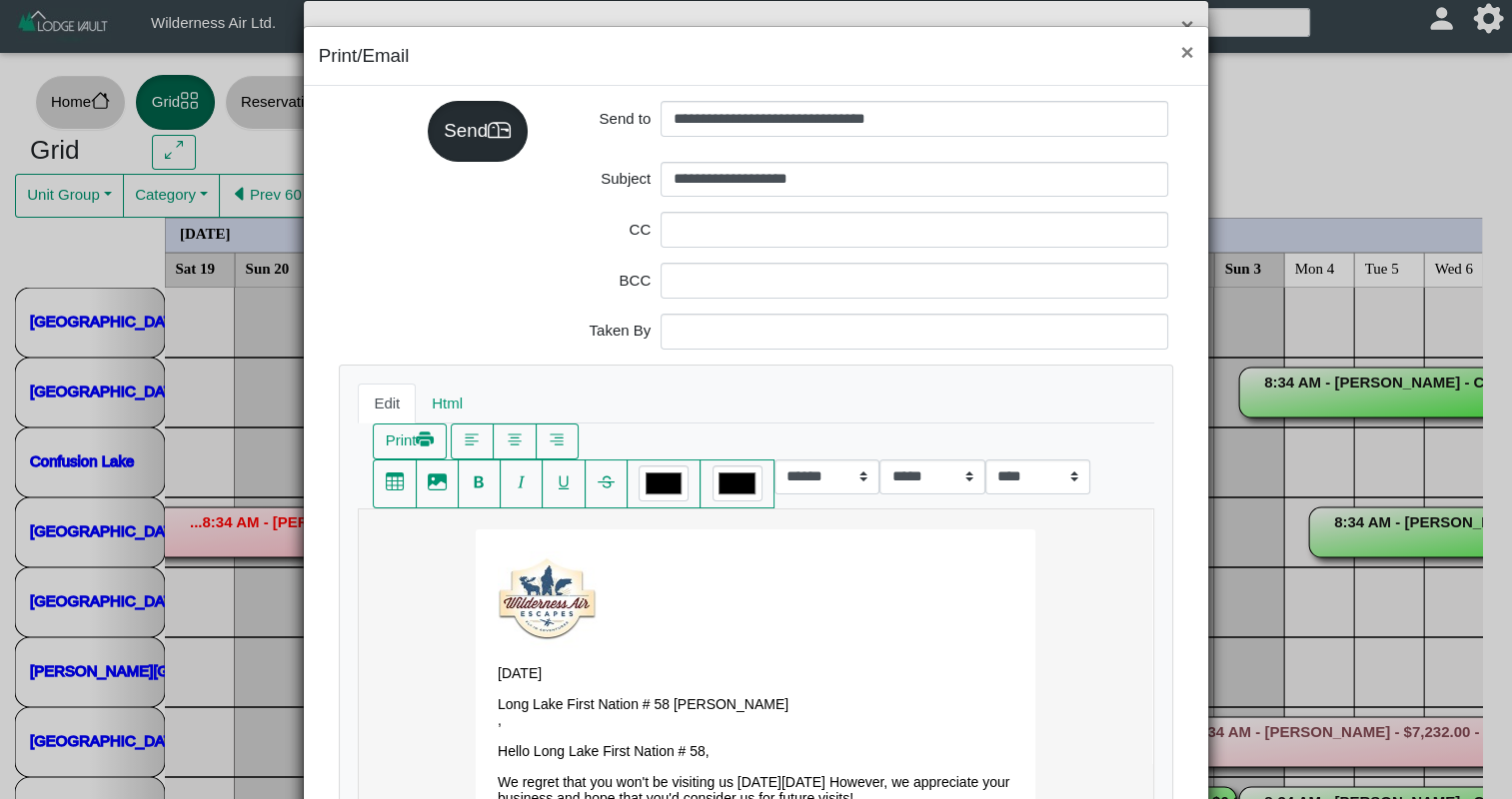 scroll, scrollTop: 0, scrollLeft: 0, axis: both 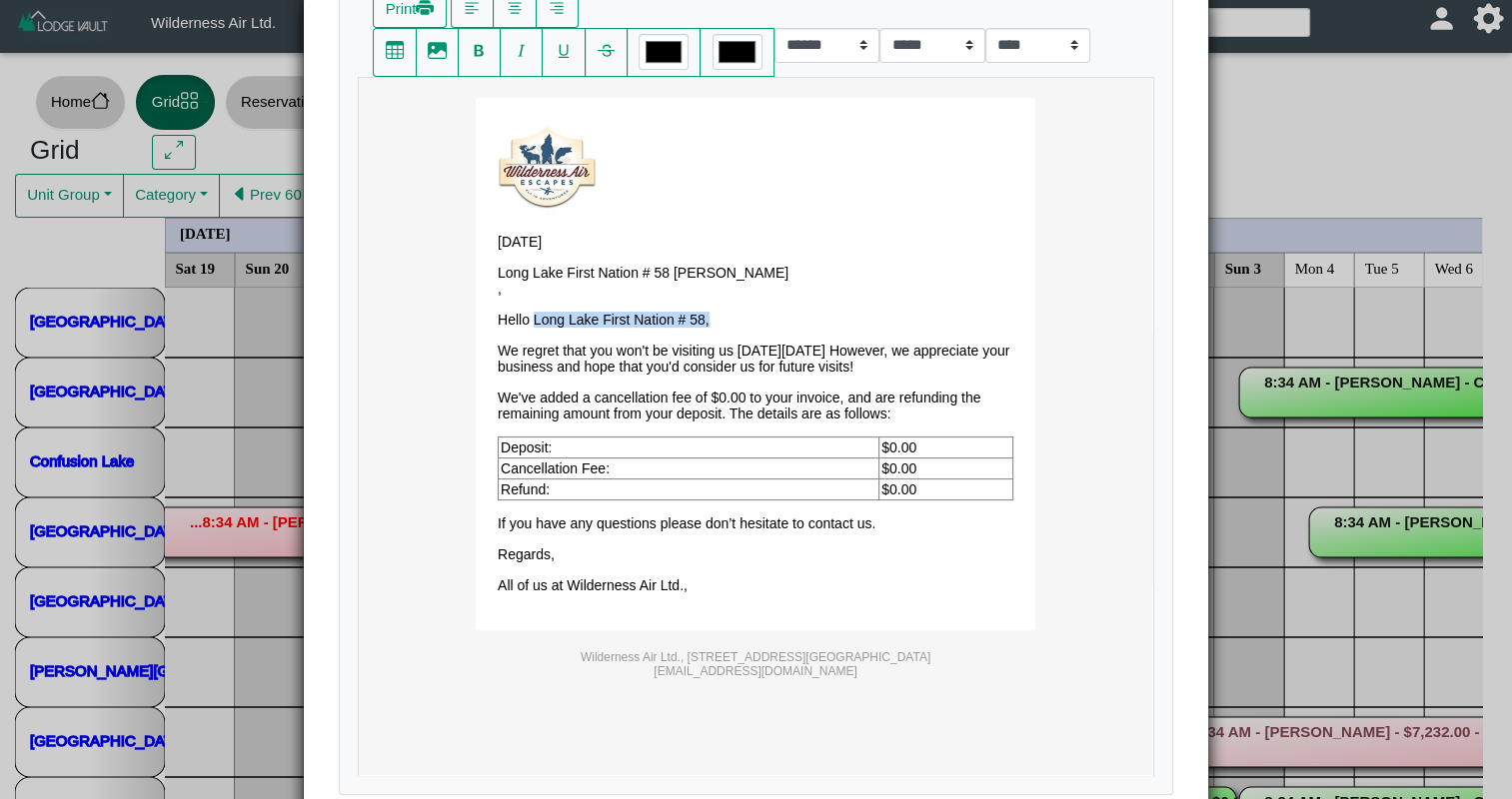 drag, startPoint x: 704, startPoint y: 322, endPoint x: 531, endPoint y: 316, distance: 173.10401 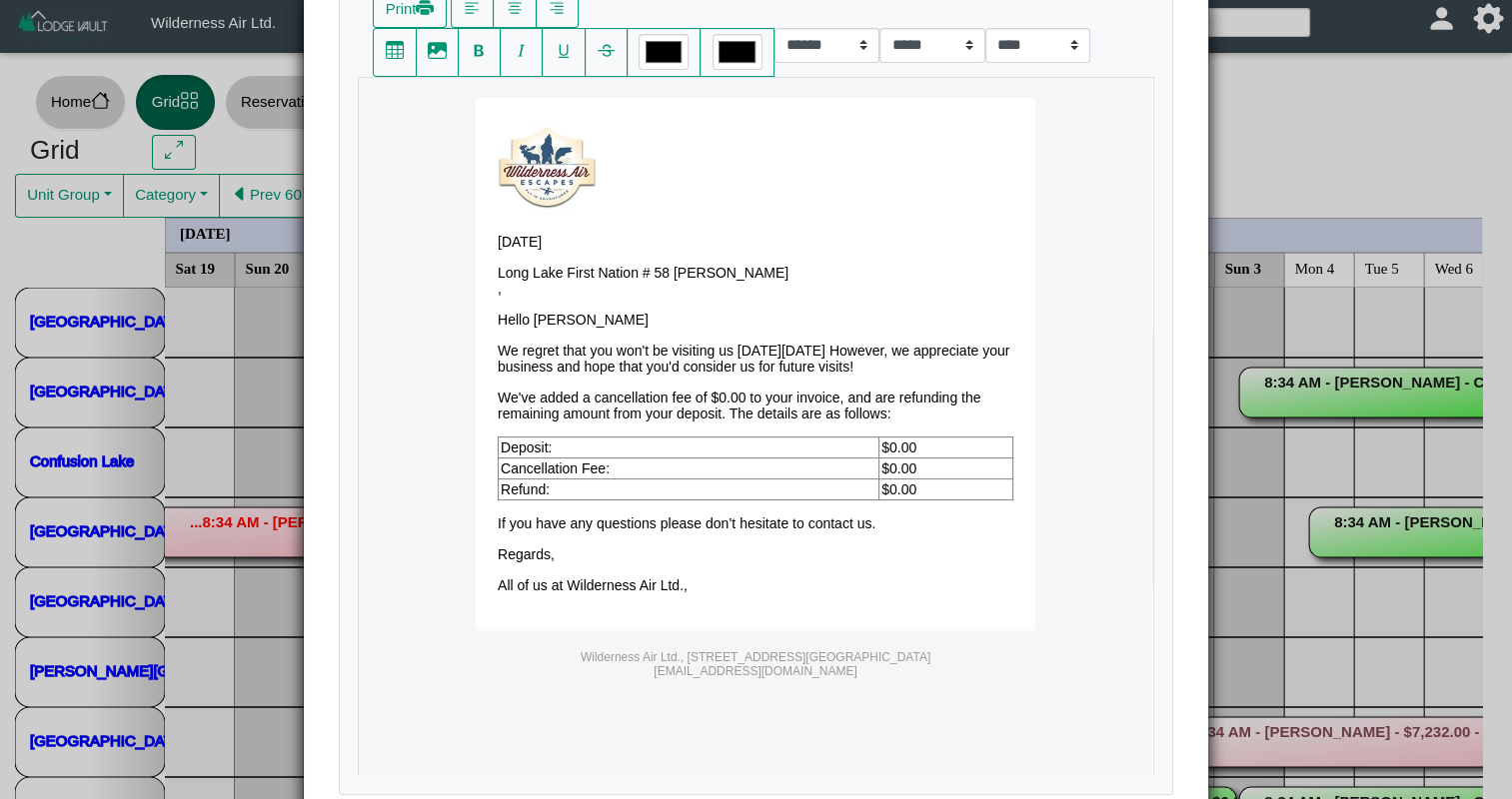 click on "We regret that you won't be visiting us [DATE][DATE]  However, we appreciate your business and hope that you'd consider us for future visits!" at bounding box center (756, 358) 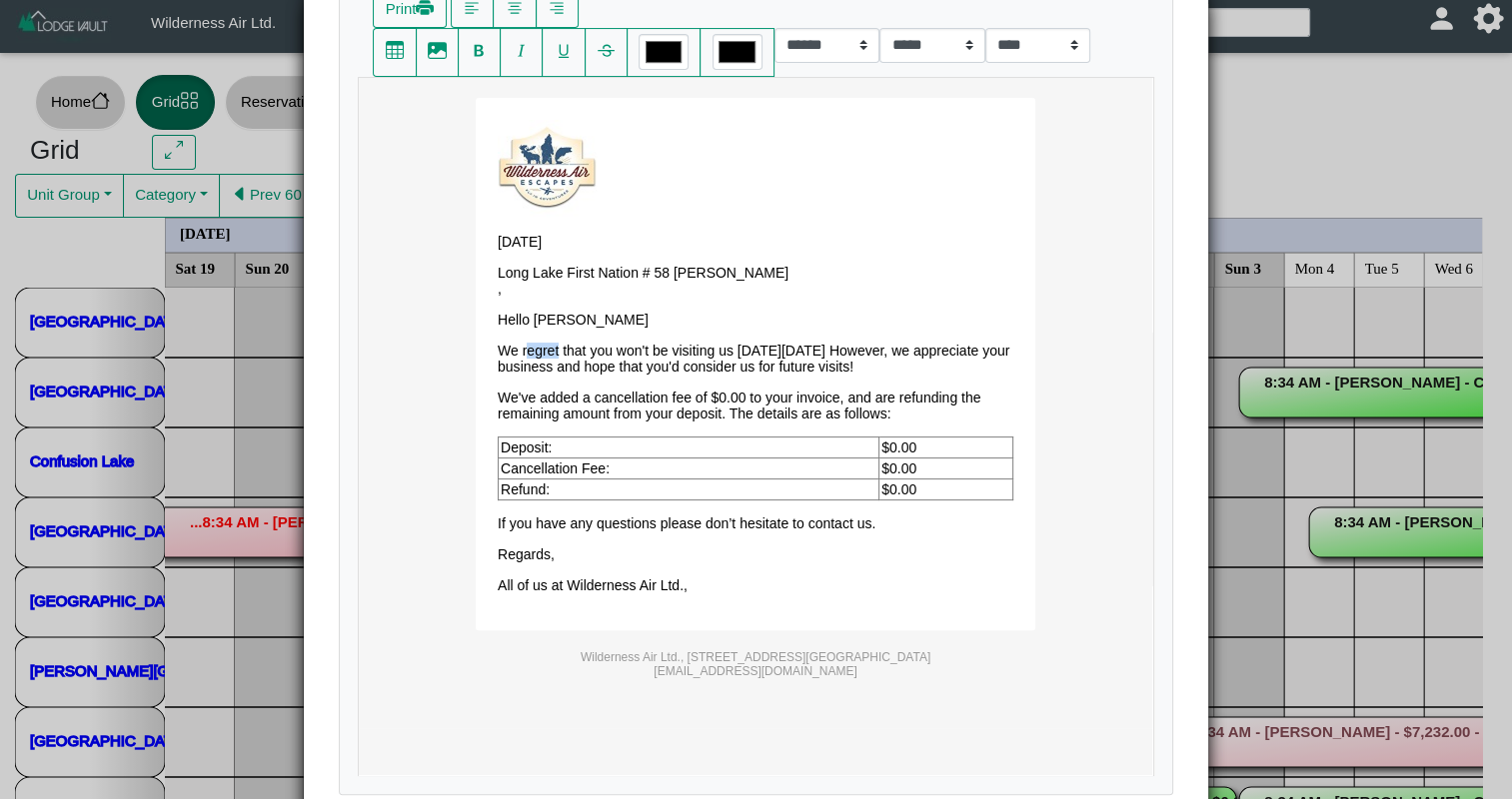 drag, startPoint x: 555, startPoint y: 351, endPoint x: 520, endPoint y: 355, distance: 35.22783 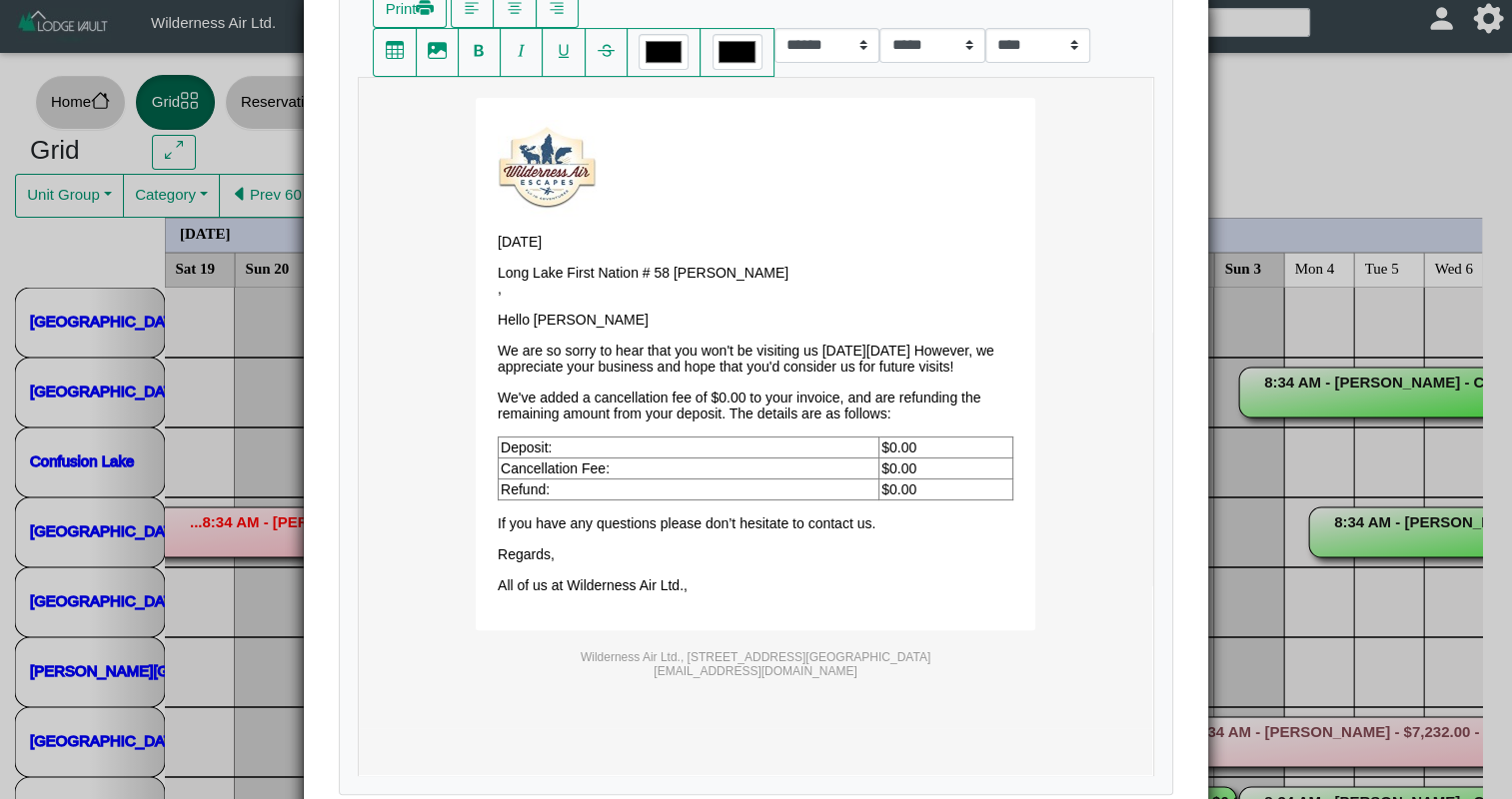 click on "We've added a cancellation fee of $0.00 to your invoice, and are refunding the remaining amount from your deposit. The details are as follows:" at bounding box center (756, 404) 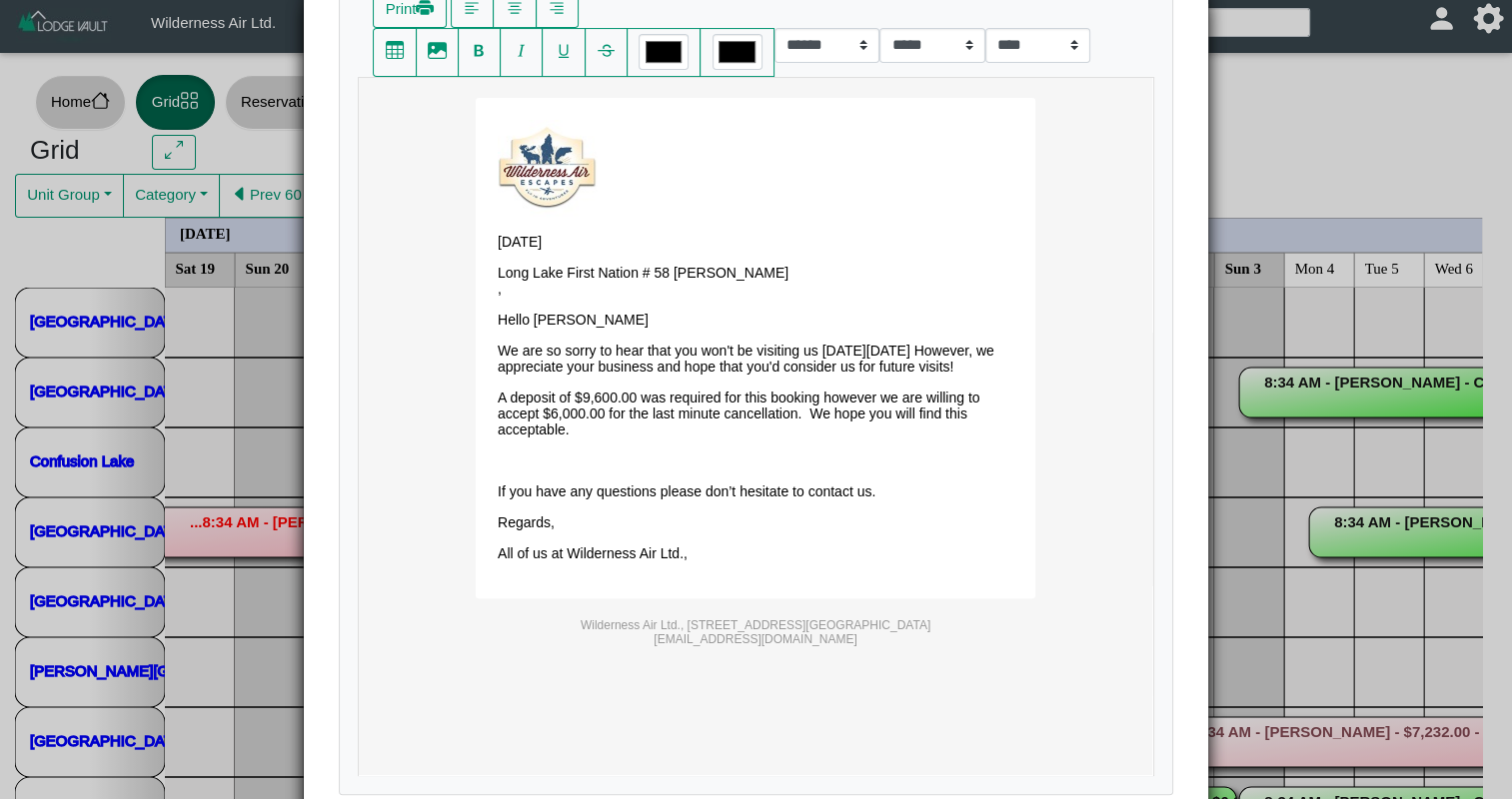 click on "A deposit of $9,600.00 was required for this booking however we are willing to accept $6,000.00 for the last minute cancellation.  We hope you will find this acceptable." at bounding box center (756, 412) 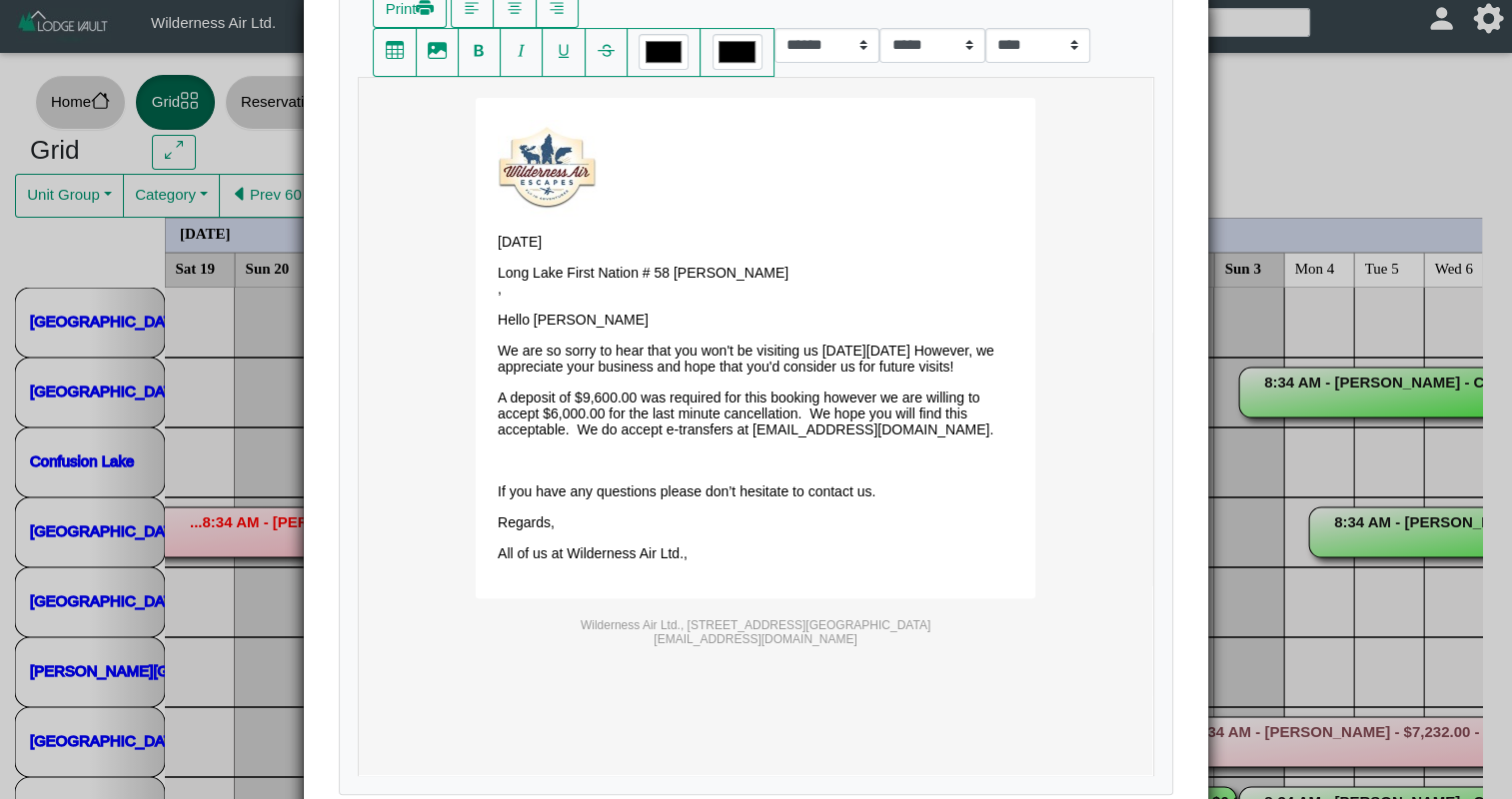click on "We are so sorry to hear that you won't be visiting us [DATE][DATE]  However, we appreciate your business and hope that you'd consider us for future visits!" at bounding box center (756, 358) 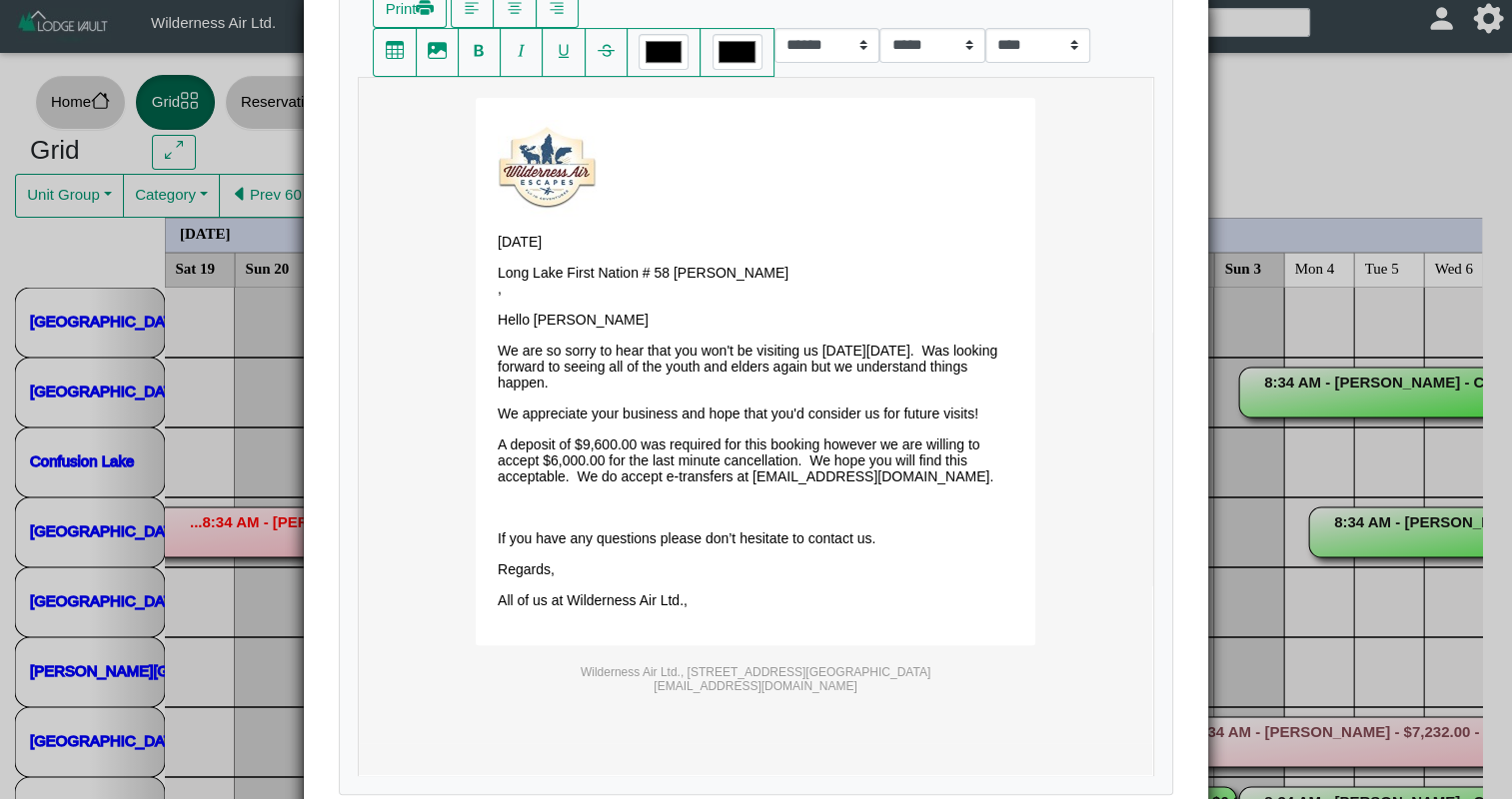click on "Regards," at bounding box center [756, 568] 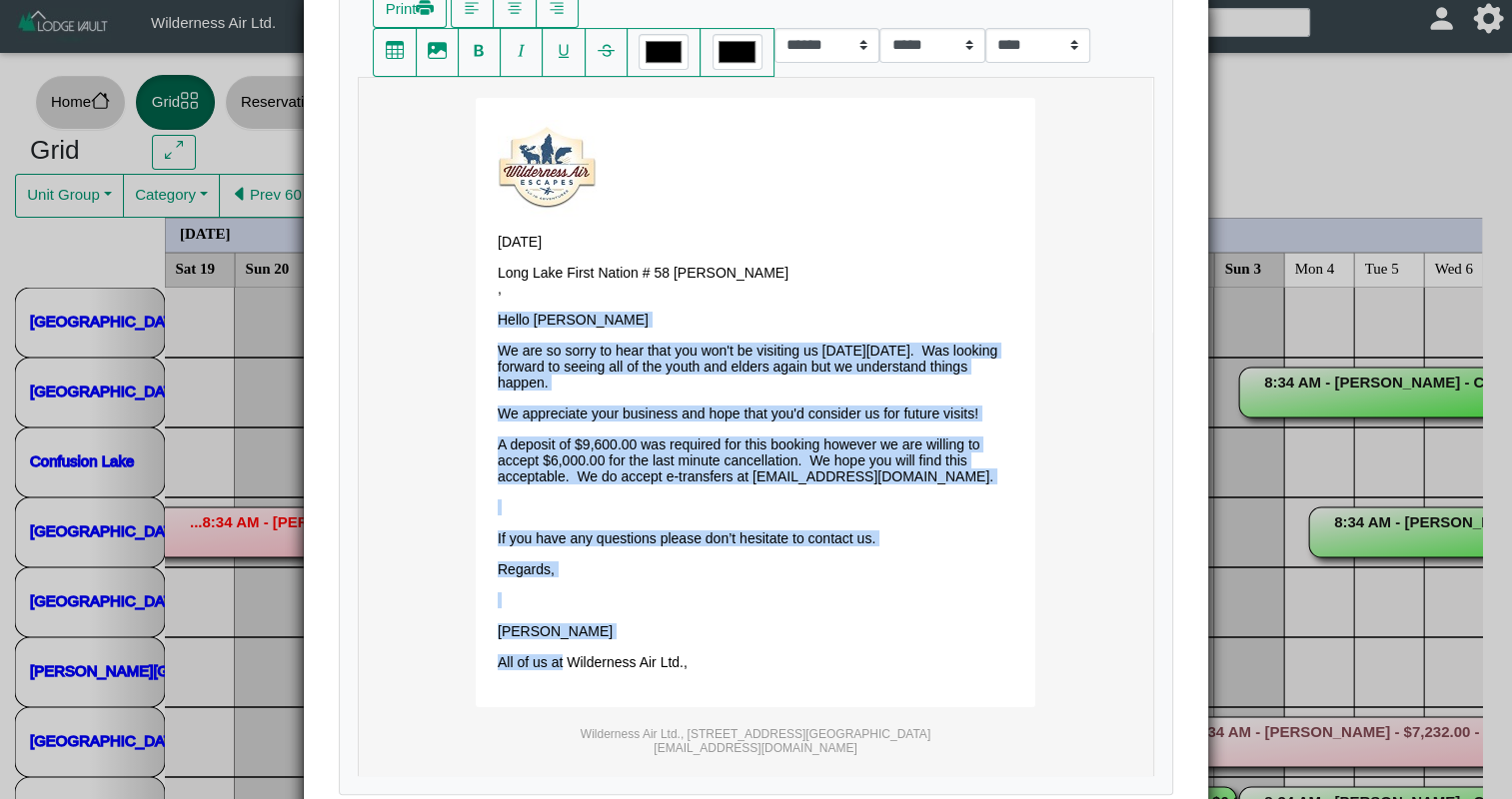 drag, startPoint x: 553, startPoint y: 676, endPoint x: 483, endPoint y: 669, distance: 70.34913 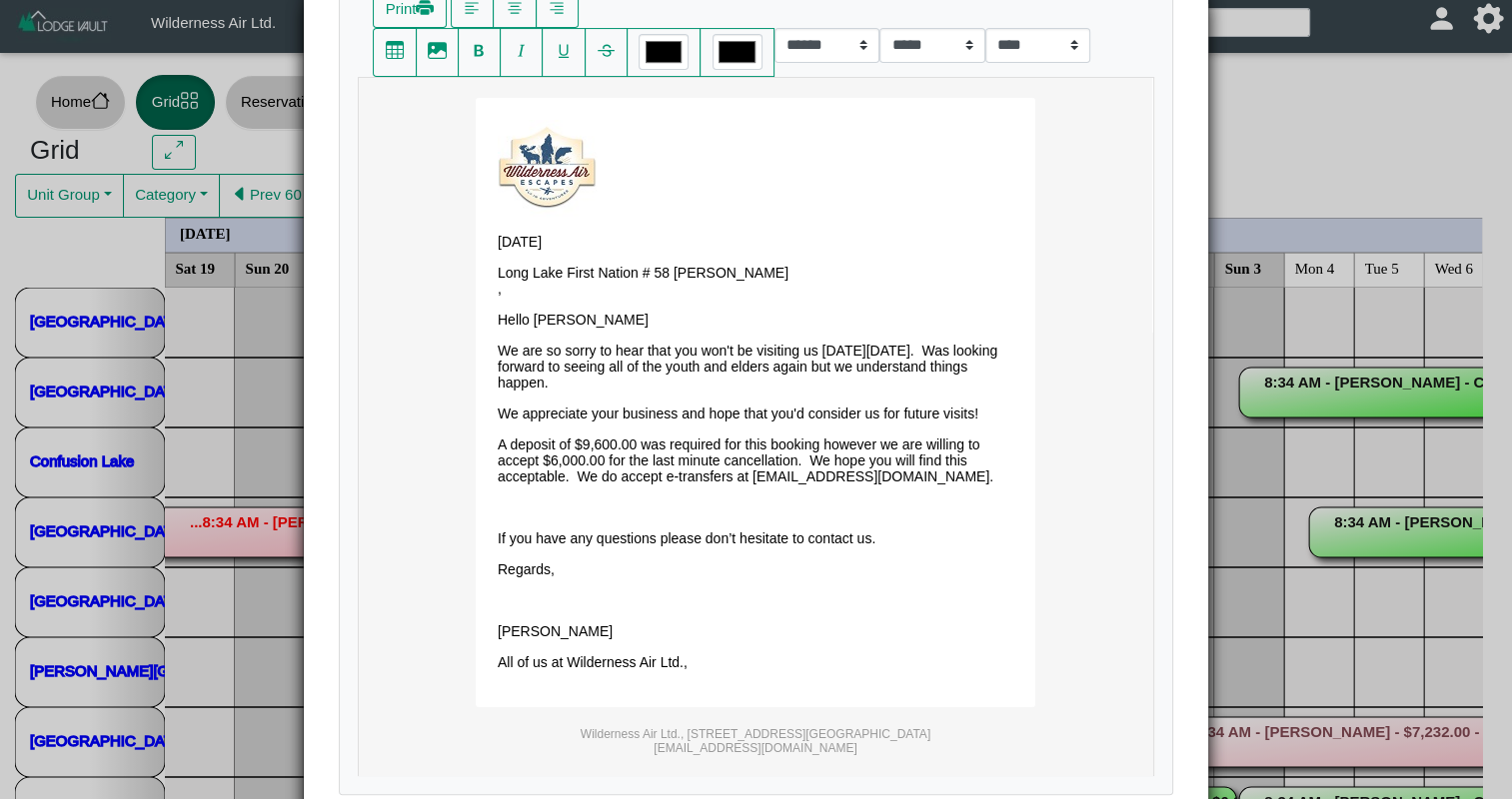 click on "All of us at Wilderness Air Ltd.," at bounding box center (756, 661) 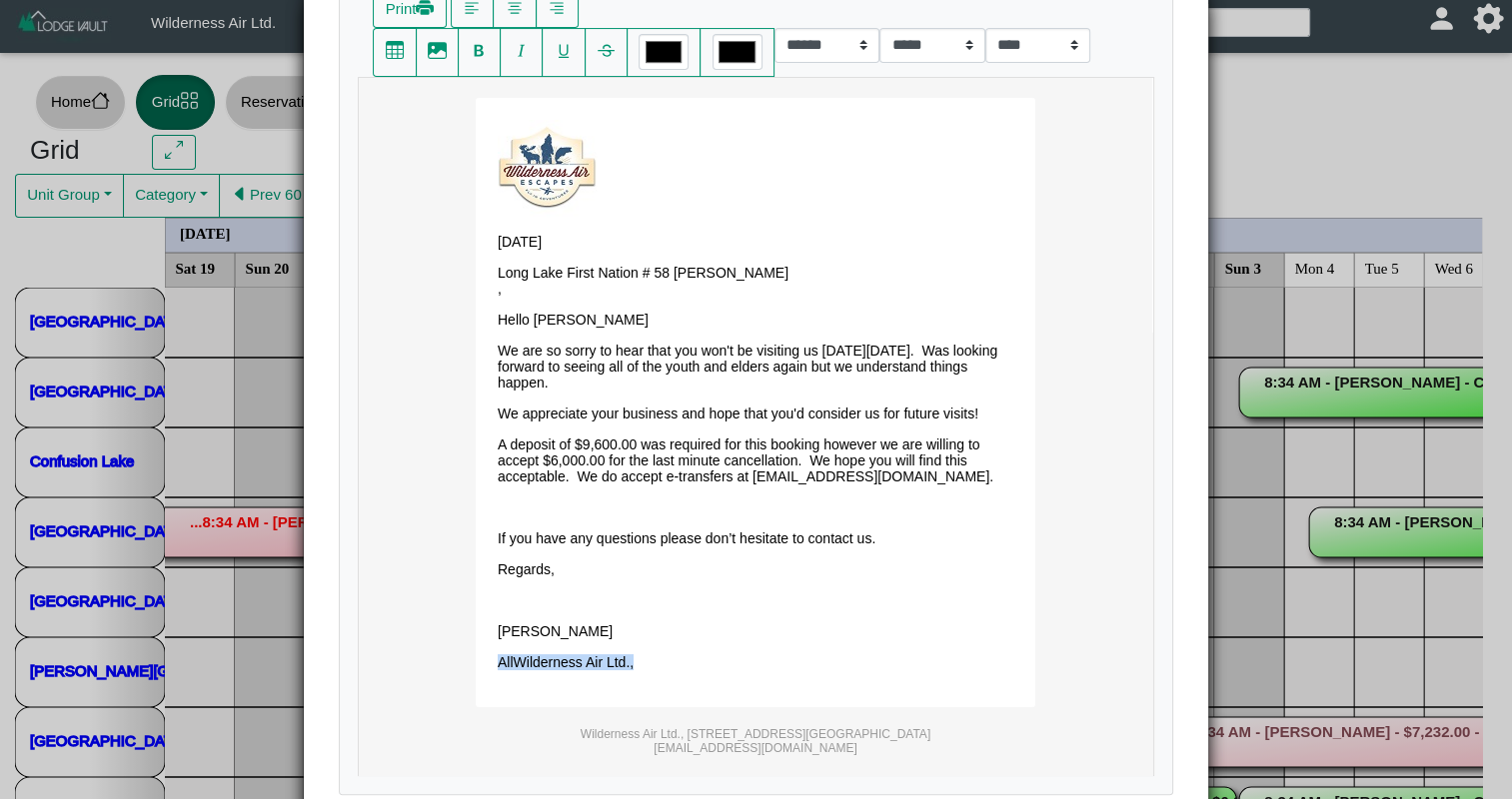 drag, startPoint x: 627, startPoint y: 679, endPoint x: 486, endPoint y: 676, distance: 141.0319 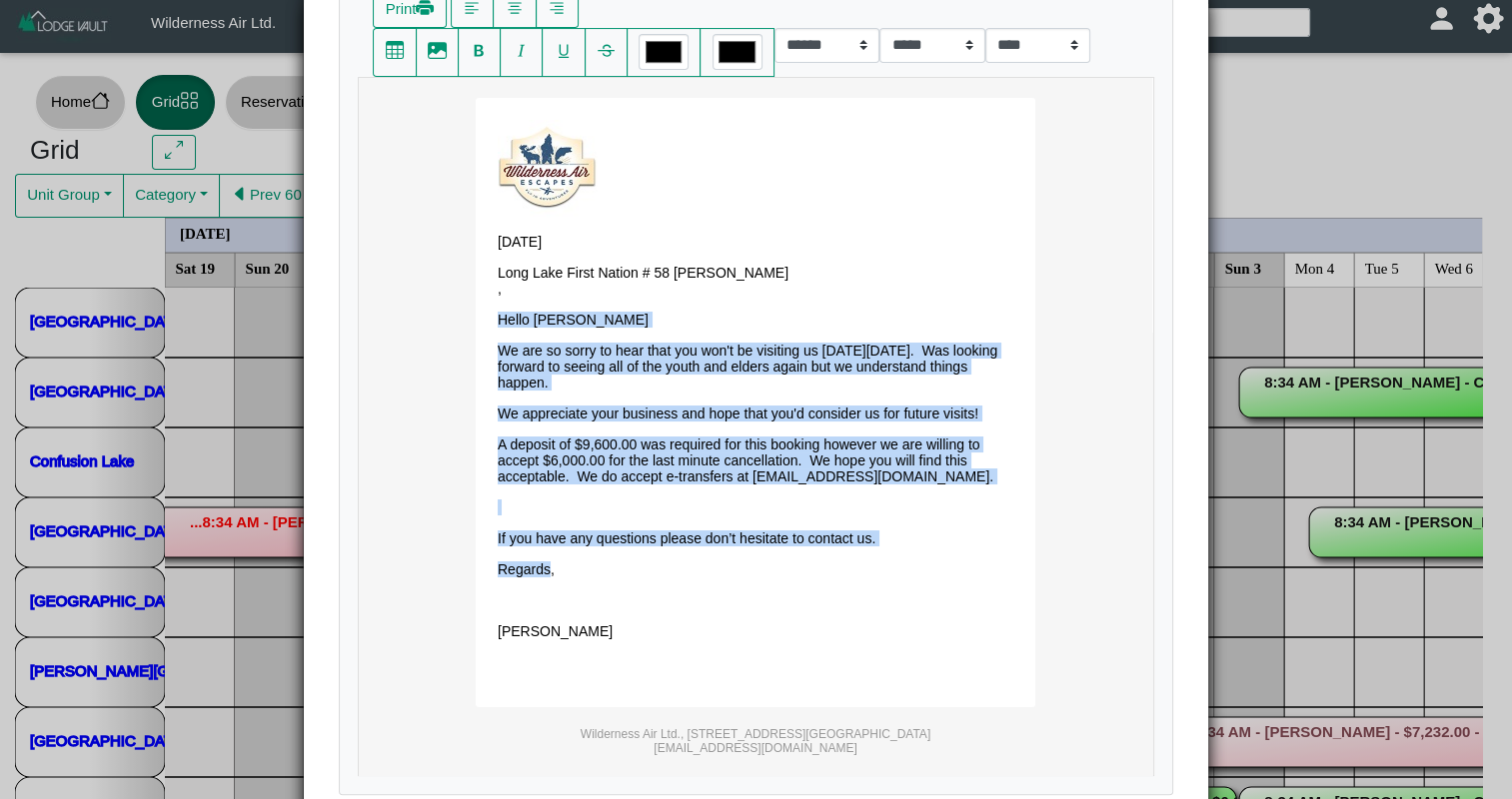 drag, startPoint x: 539, startPoint y: 576, endPoint x: 466, endPoint y: 573, distance: 73.061618 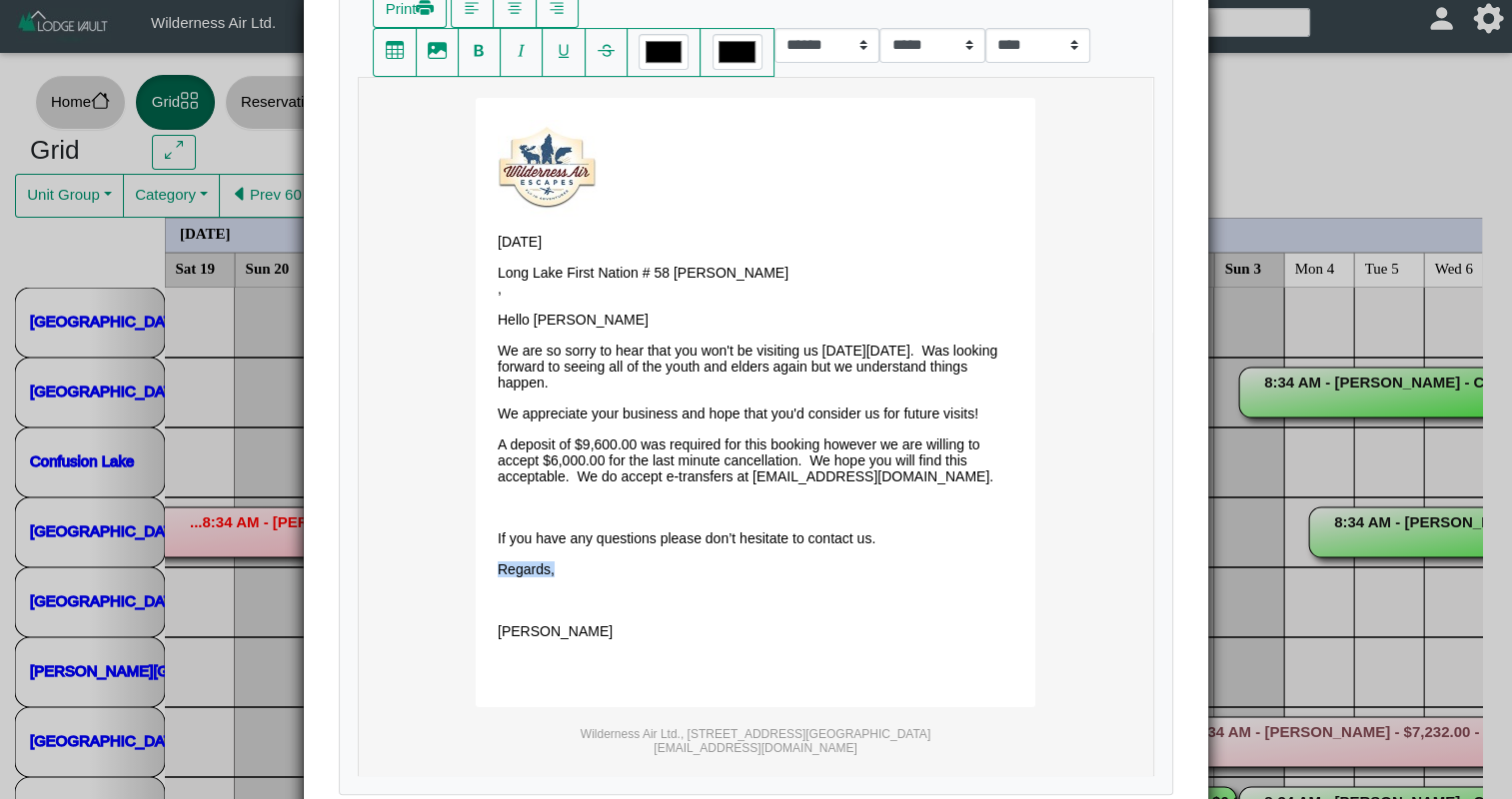 drag, startPoint x: 541, startPoint y: 581, endPoint x: 488, endPoint y: 581, distance: 53 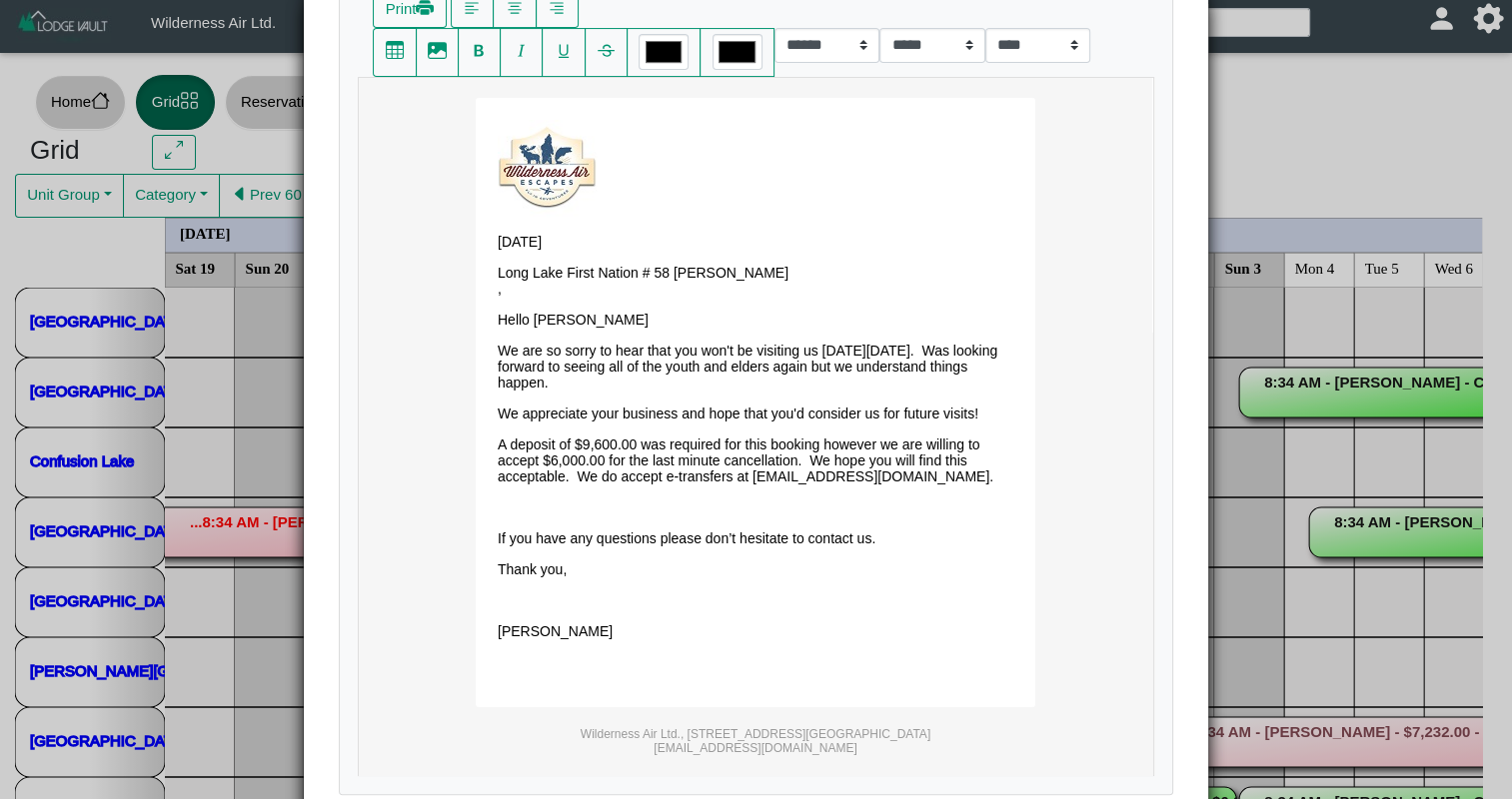 click on "A deposit of $9,600.00 was required for this booking however we are willing to accept $6,000.00 for the last minute cancellation.  We hope you will find this acceptable.  We do accept e-transfers at [EMAIL_ADDRESS][DOMAIN_NAME]." at bounding box center (756, 459) 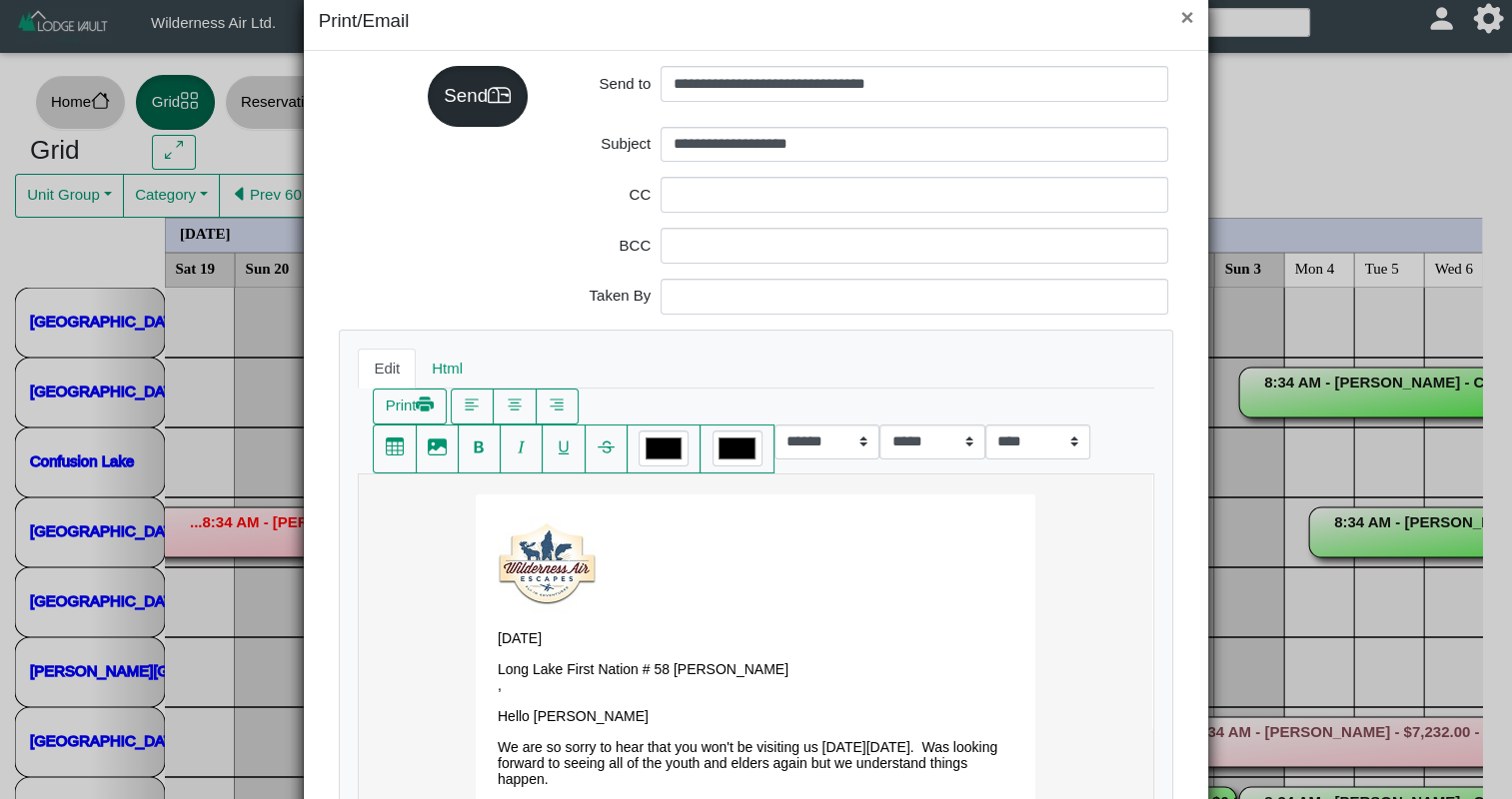 scroll, scrollTop: 16, scrollLeft: 0, axis: vertical 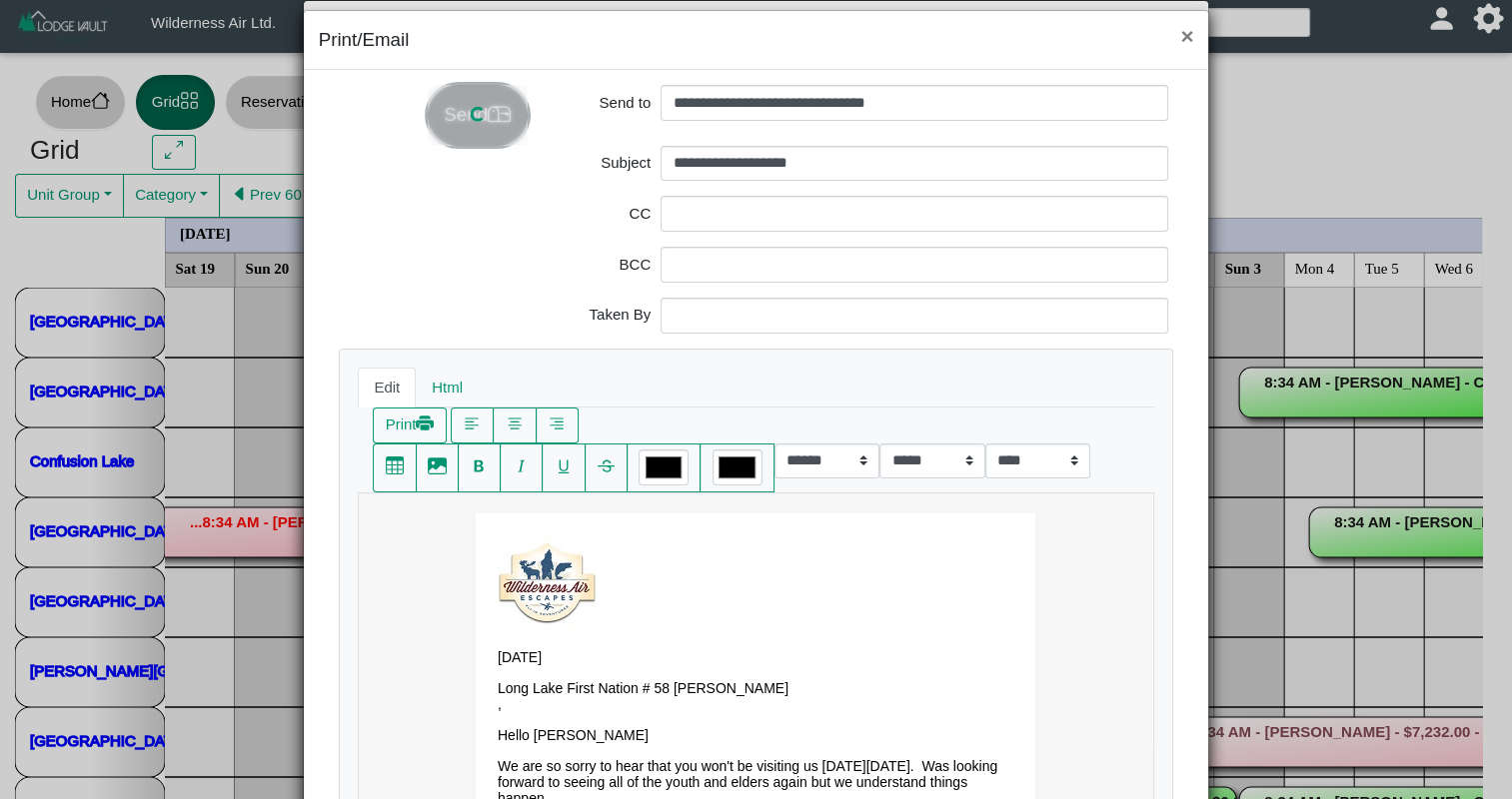 click on "Send" at bounding box center (477, 115) 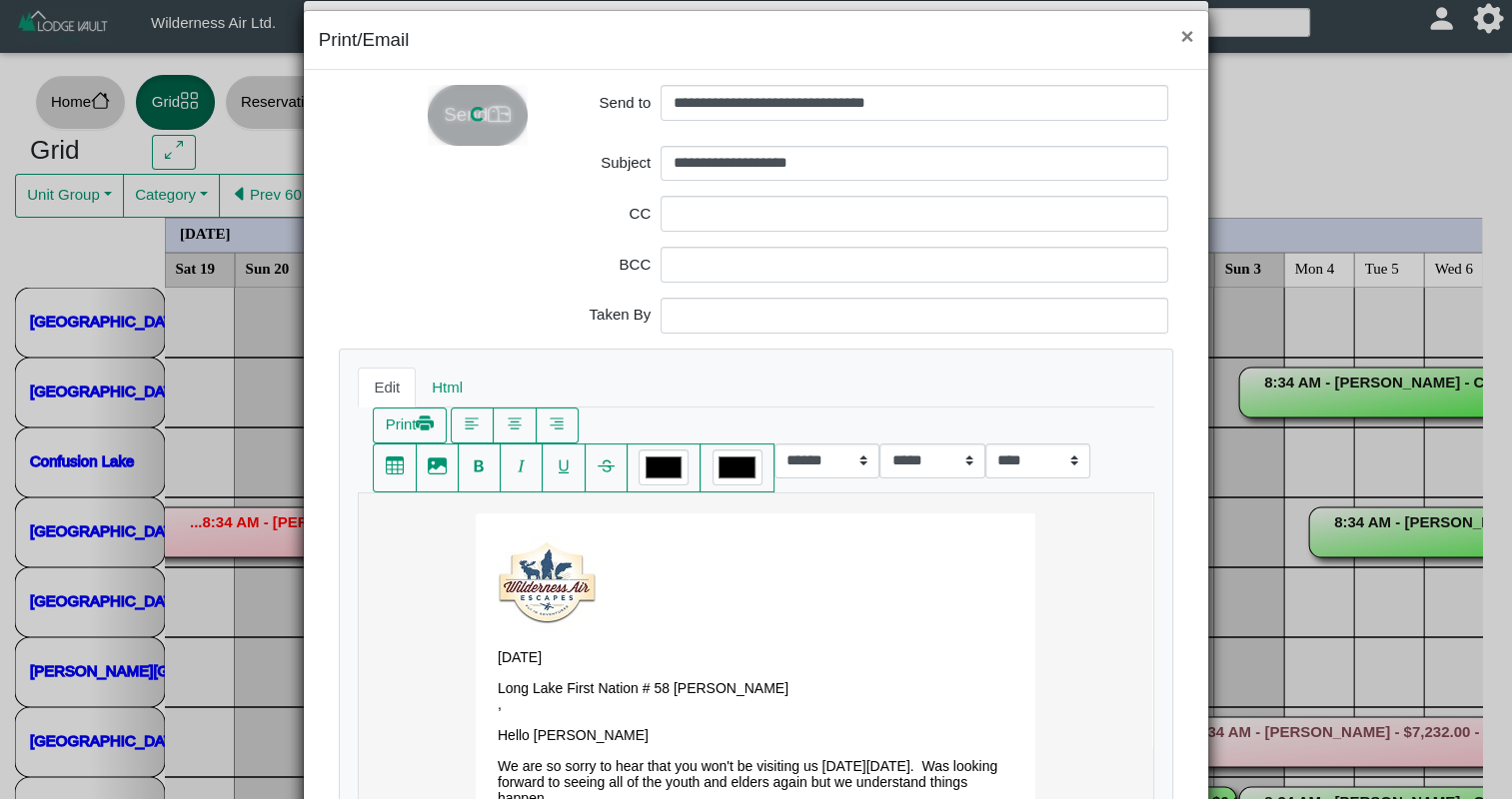 select on "*****" 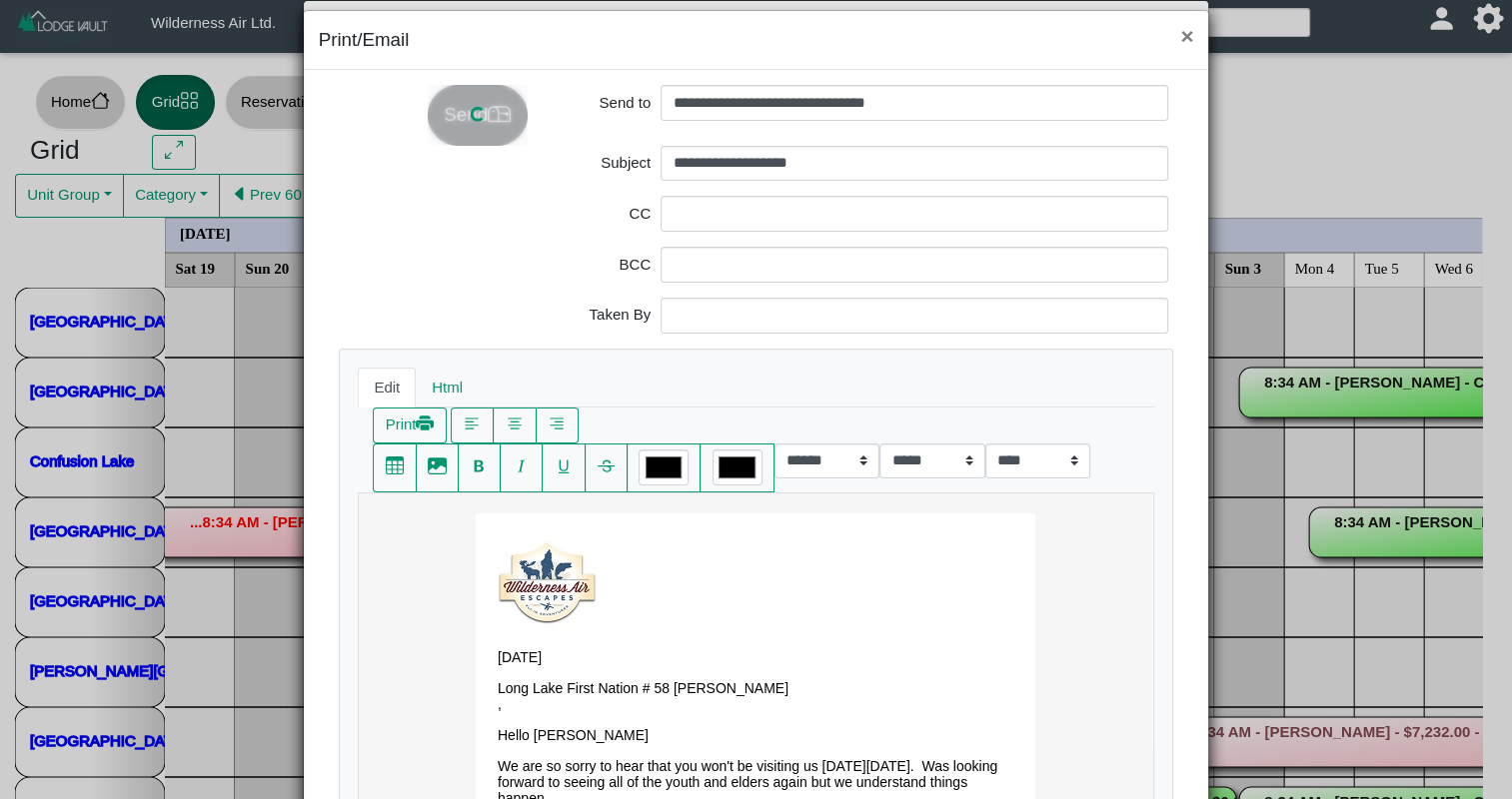 select on "****" 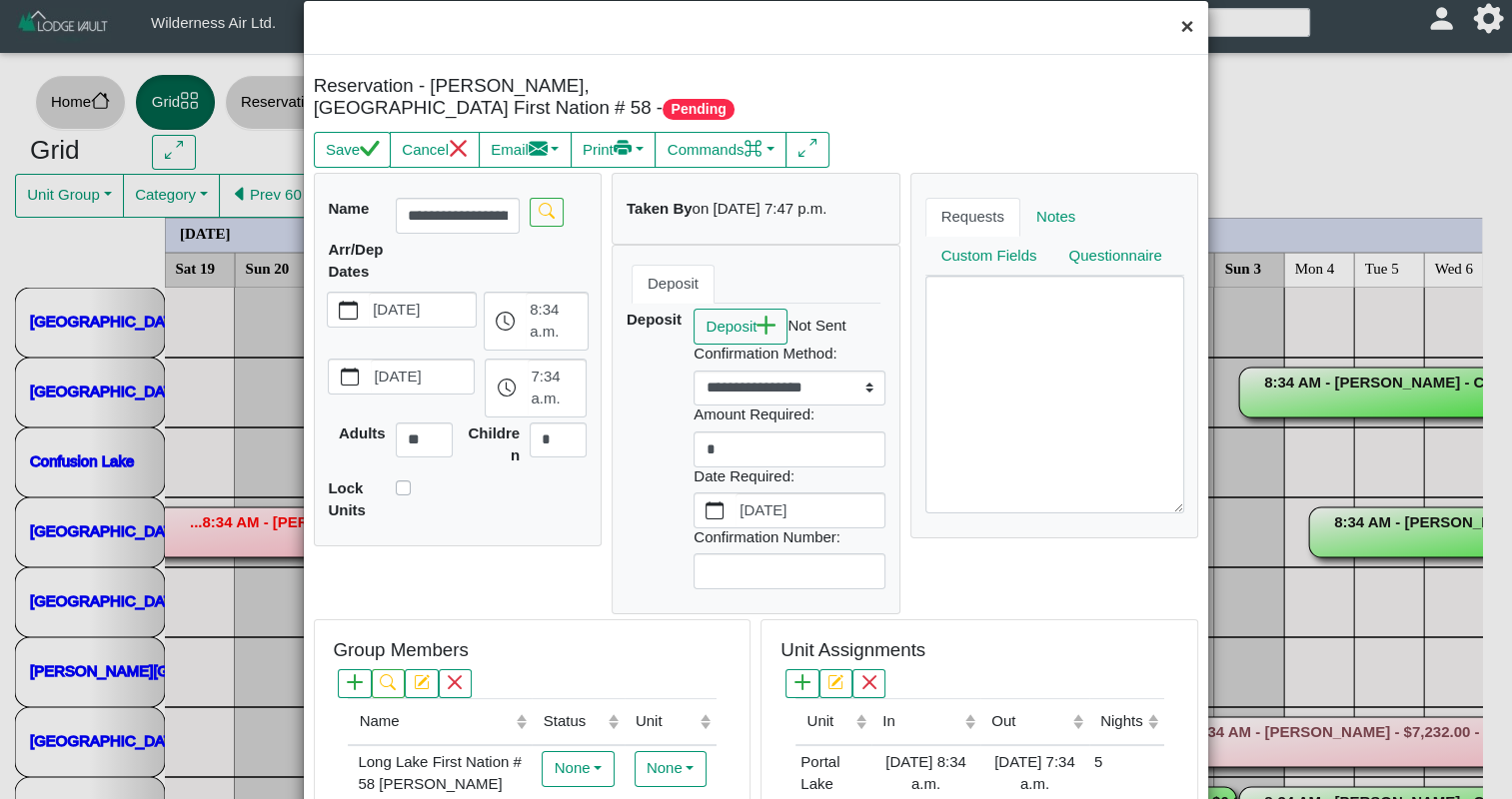 click on "×" at bounding box center [1186, 27] 